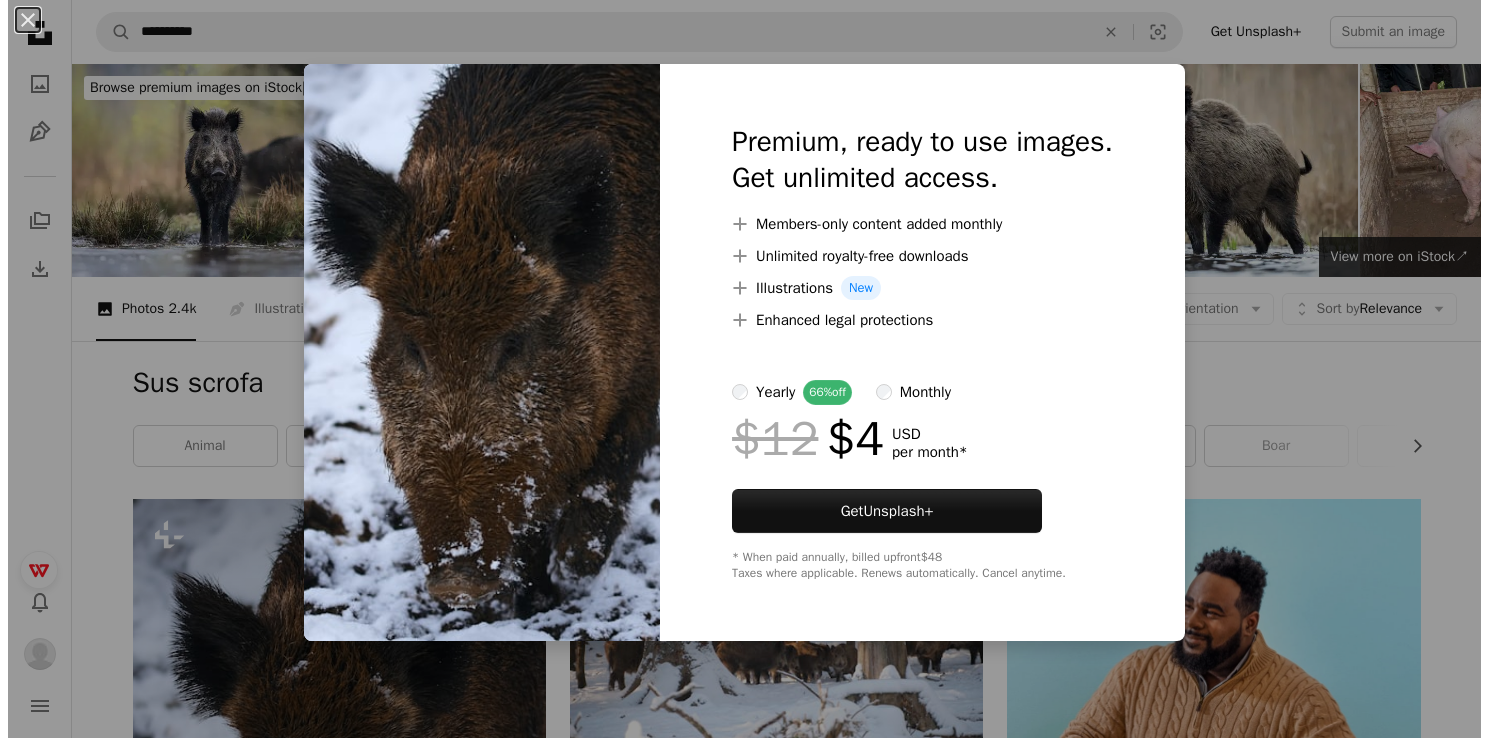 scroll, scrollTop: 600, scrollLeft: 0, axis: vertical 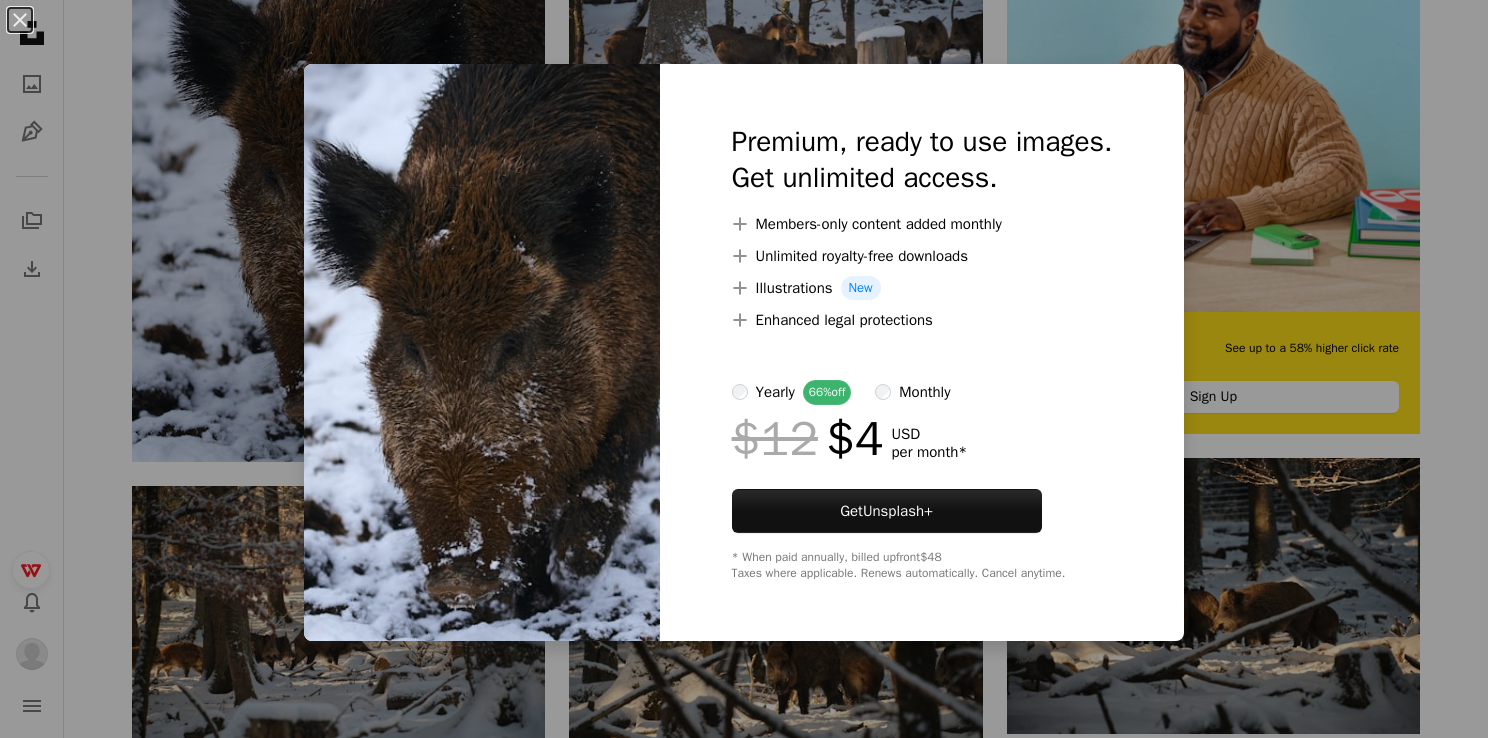 click on "Premium, ready to use images. Get unlimited access. A plus sign Members-only content added monthly A plus sign Unlimited royalty-free downloads A plus sign Illustrations  New A plus sign Enhanced legal protections yearly 66%  off monthly $12   $4 USD per month * Get  Unsplash+ * When paid annually, billed upfront  $48 Taxes where applicable. Renews automatically. Cancel anytime." at bounding box center (922, 352) 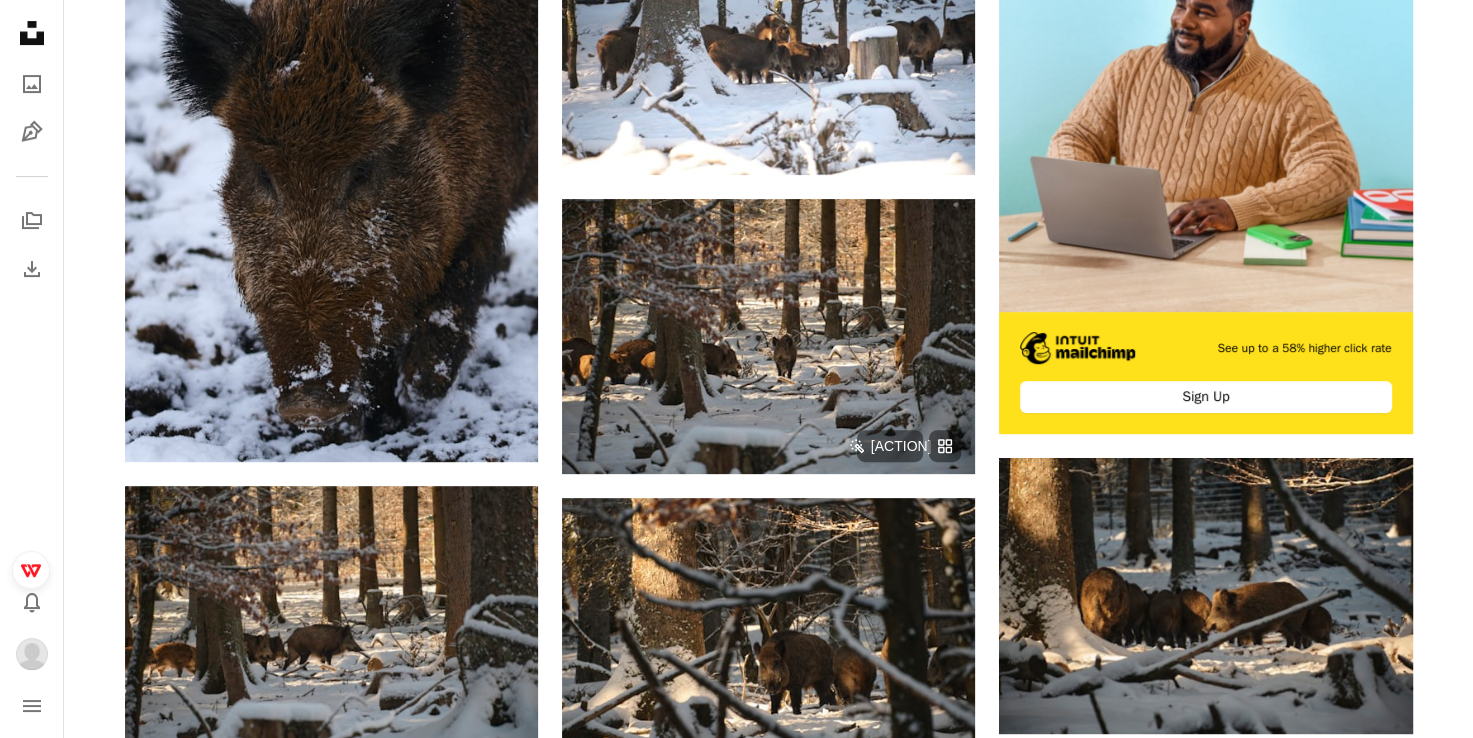 click on "[ACTION]" at bounding box center (915, 446) 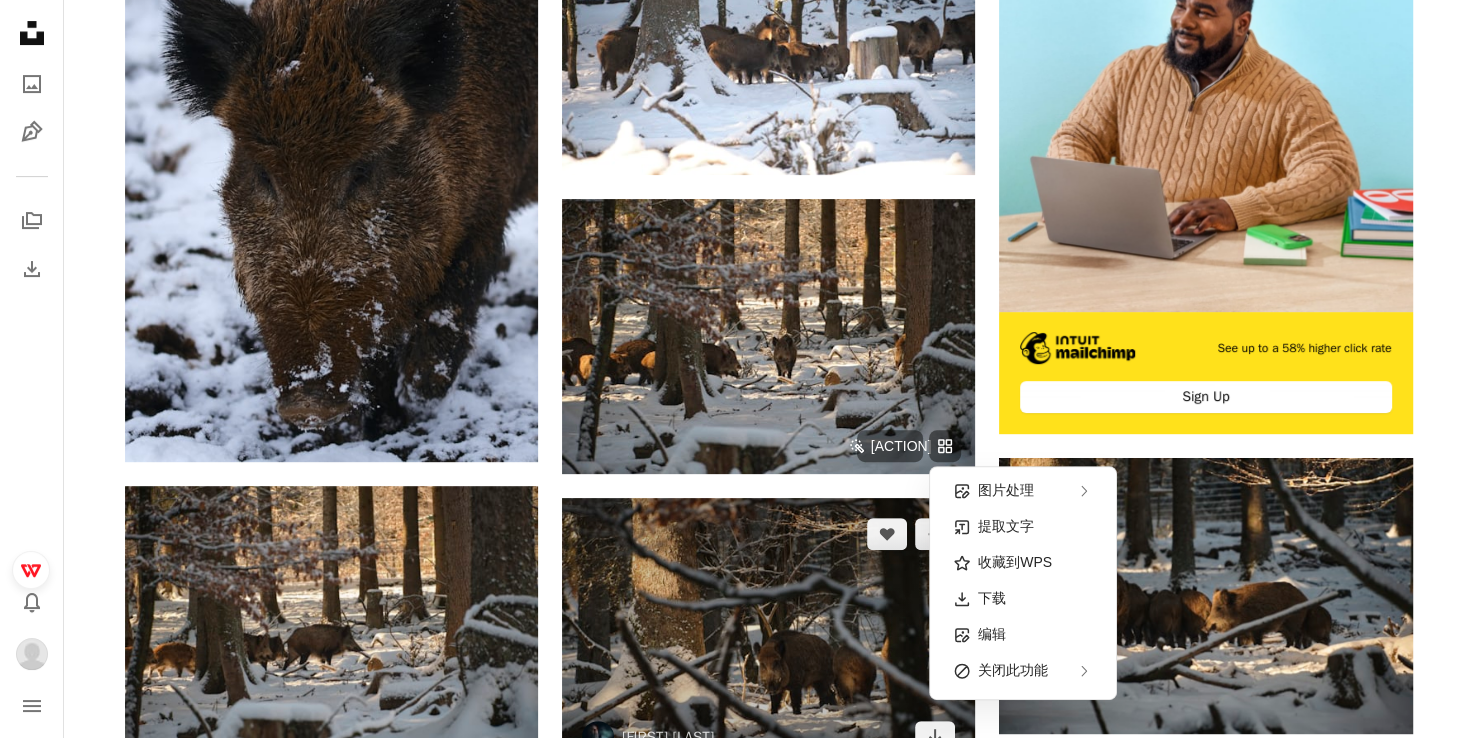 click at bounding box center (768, 635) 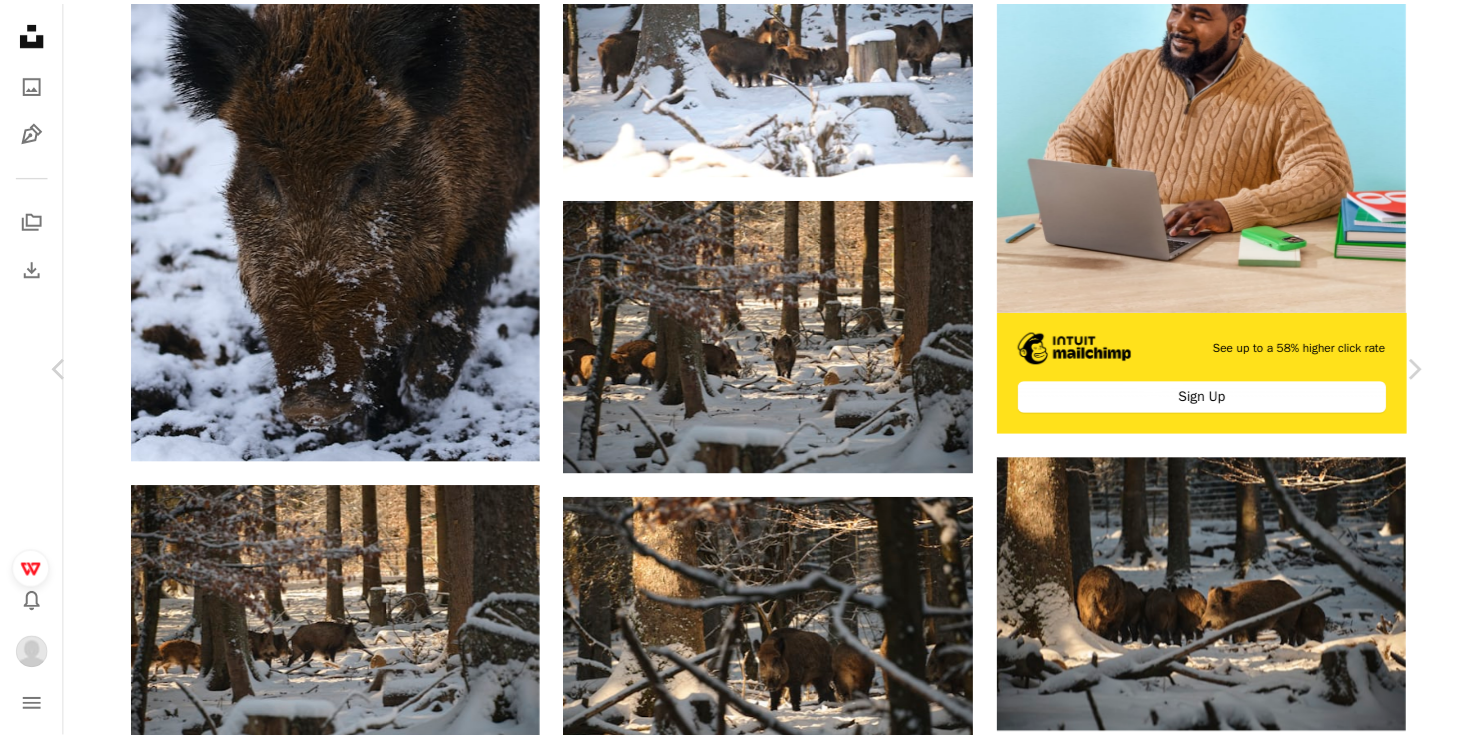 scroll, scrollTop: 200, scrollLeft: 0, axis: vertical 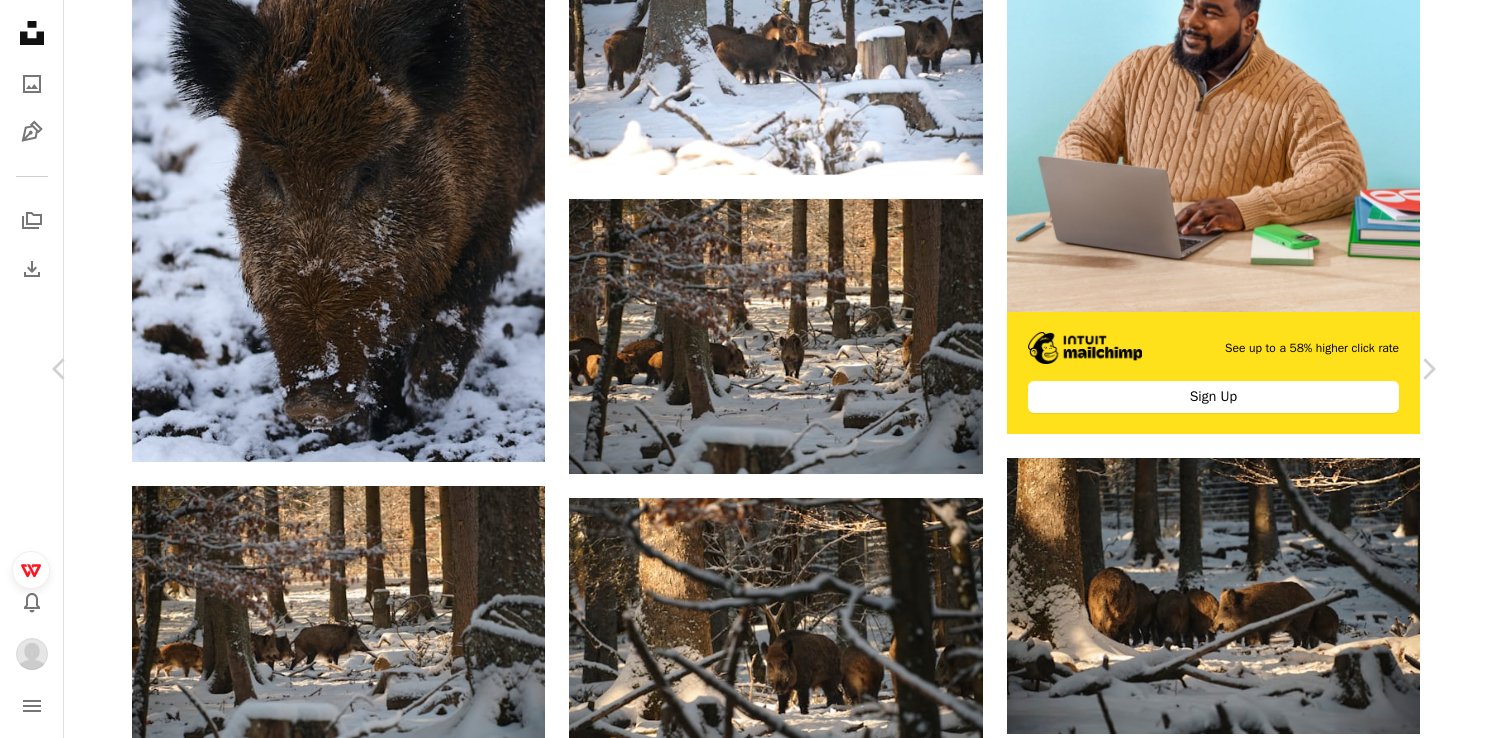 click on "Download" at bounding box center [1253, 3612] 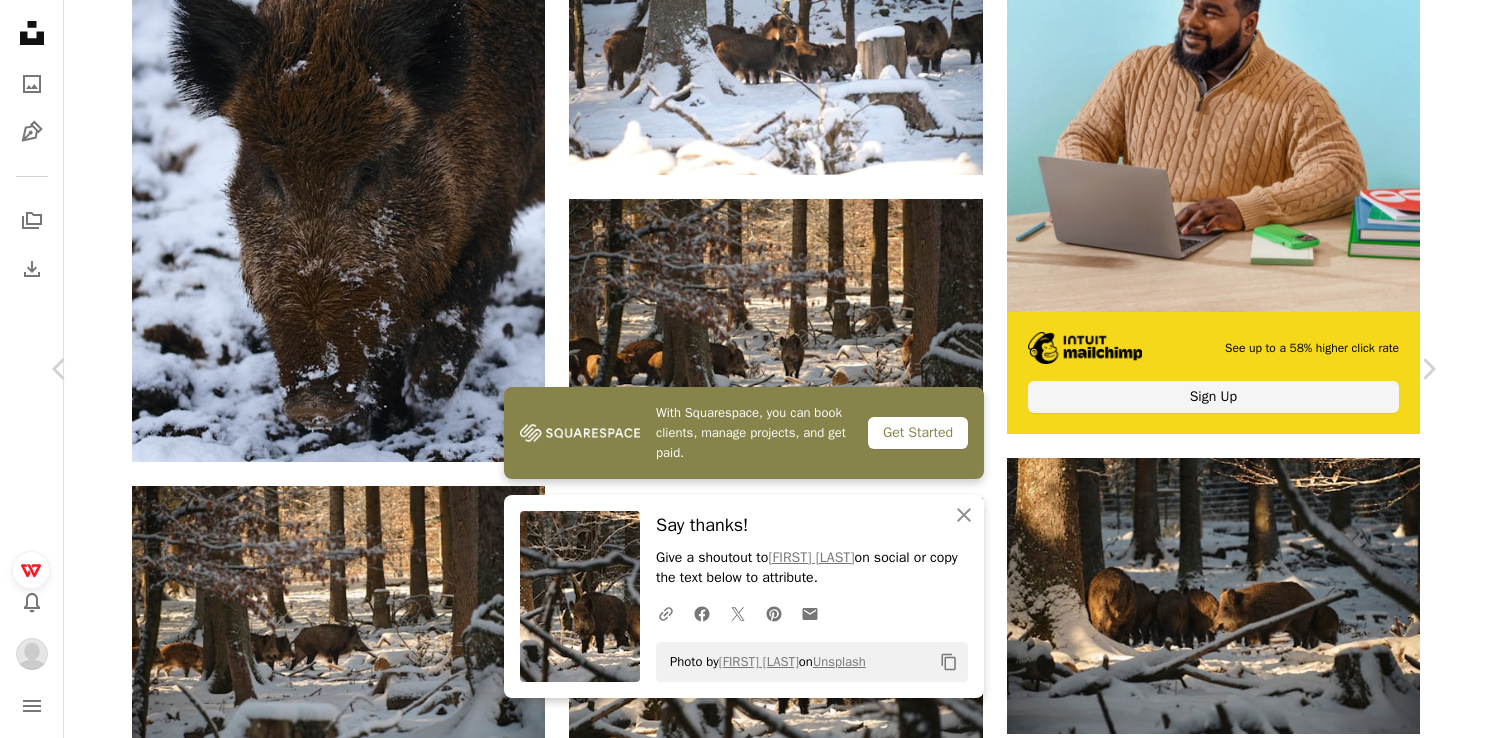 click on "Photo by [FIRST] [LAST] on Unsplash
Copy content [FIRST] [LAST] [FIRST]_[LAST] A heart A plus sign Download Chevron down Zoom in Views [NUMBER] Downloads [NUMBER] A forward-right arrow Share Info icon Info More Actions Wild boars run through the forest Calendar outlined Published on [MONTH] [DAY], [YEAR] Camera [BRAND], [MODEL] Safety Free to use under the Unsplash License forest winter snow animals wild boars animal wildlife pig mammal rat rodent boar hog Browse premium related images on iStock | Save 20% with code UNSPLASH20 View more on iStock ↗ Related images A heart A plus sign [FIRST] [LAST] Arrow pointing down A heart A plus sign [FIRST] Available for hire A heart For" at bounding box center [744, 3950] 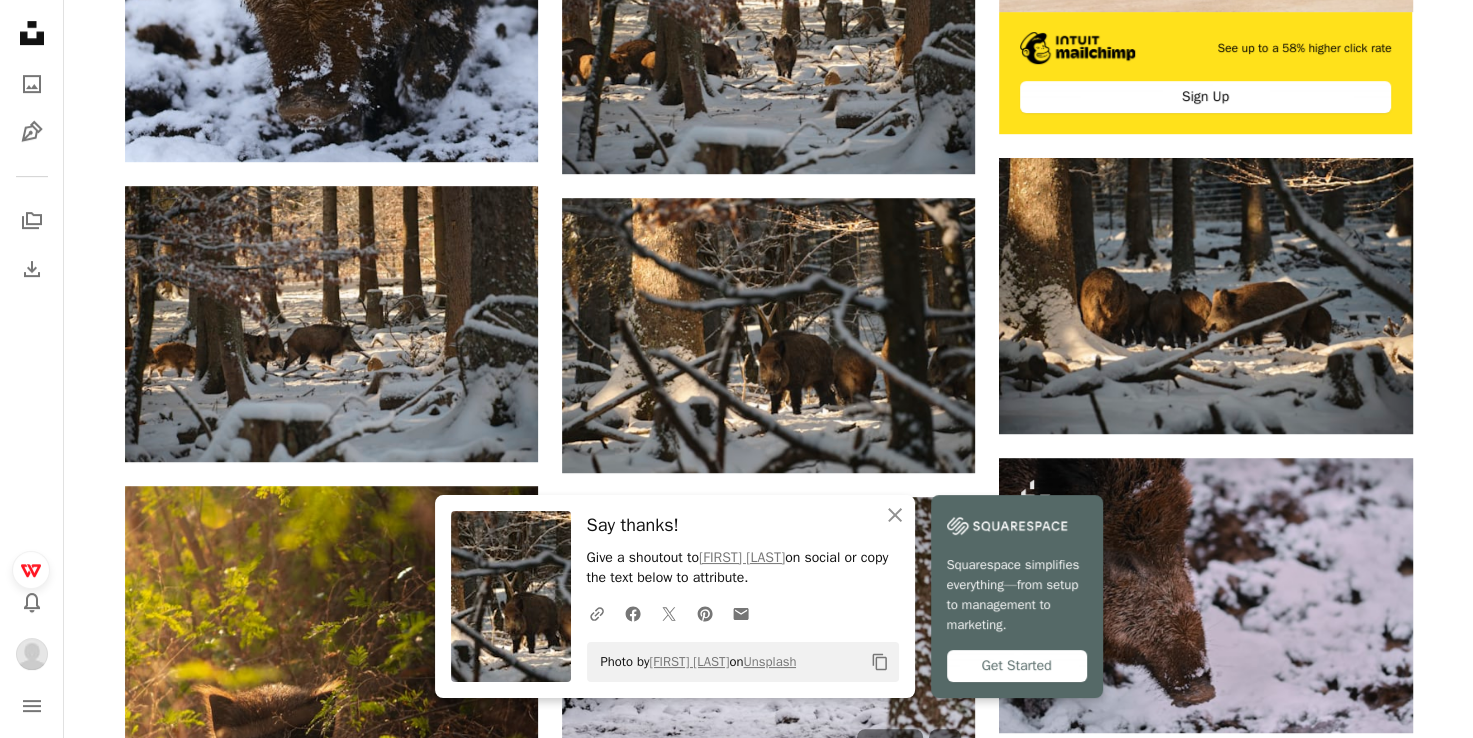 scroll, scrollTop: 1300, scrollLeft: 0, axis: vertical 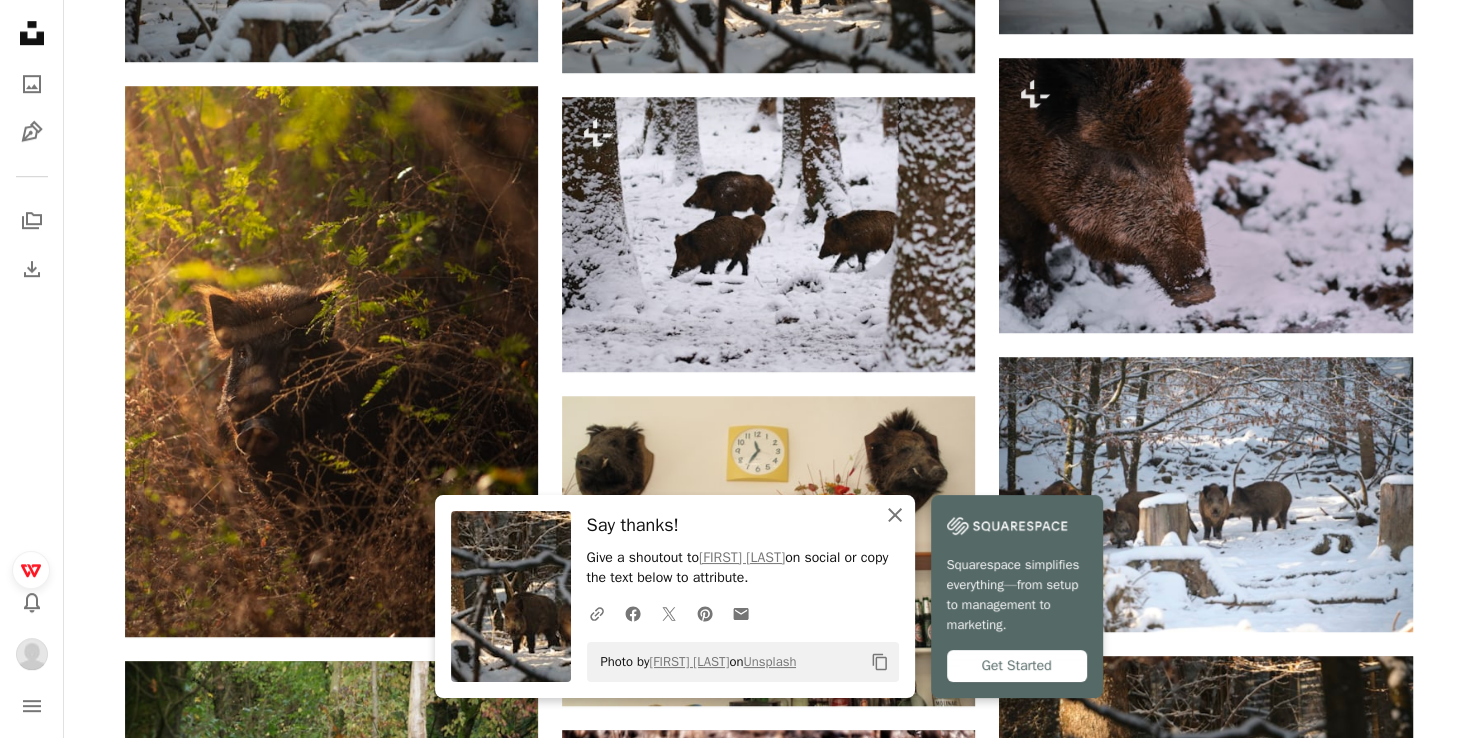 click 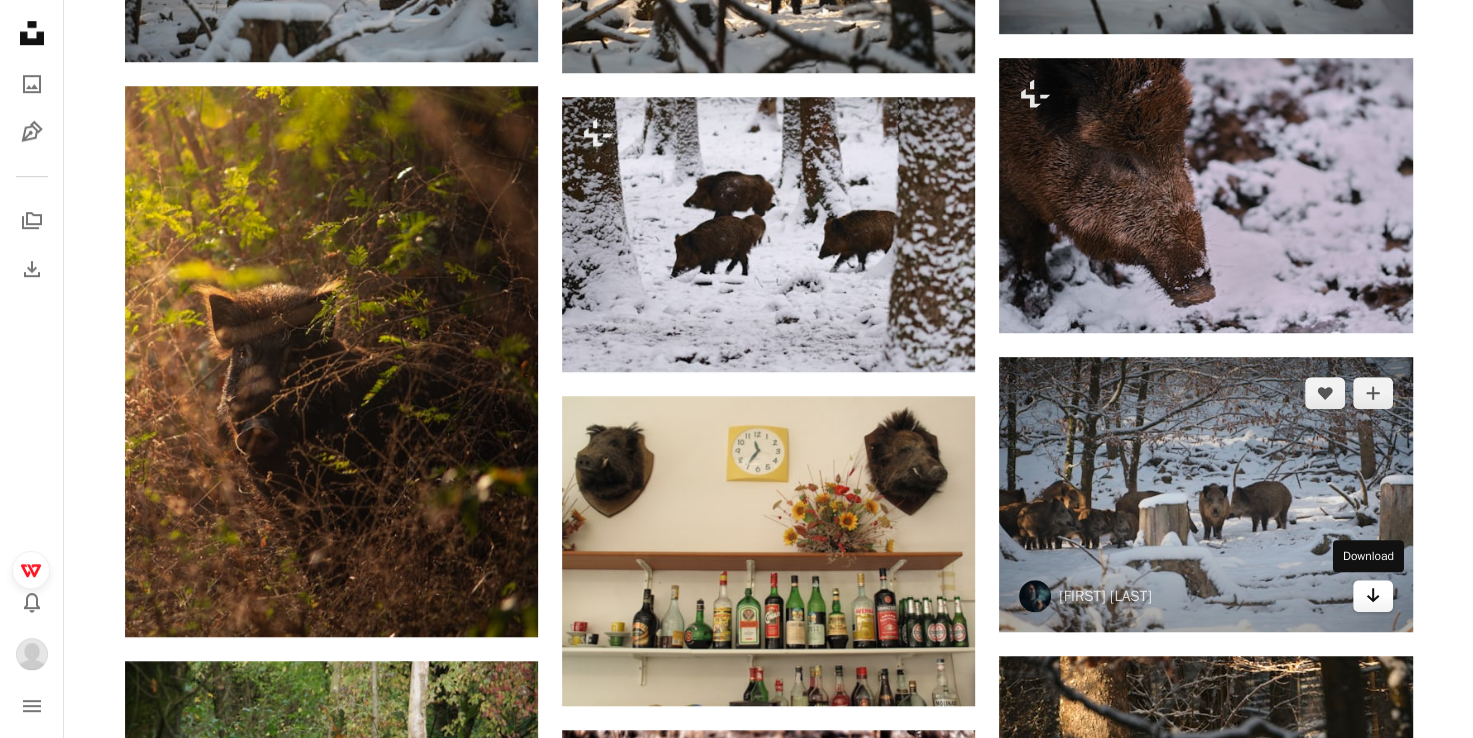 click on "Arrow pointing down" 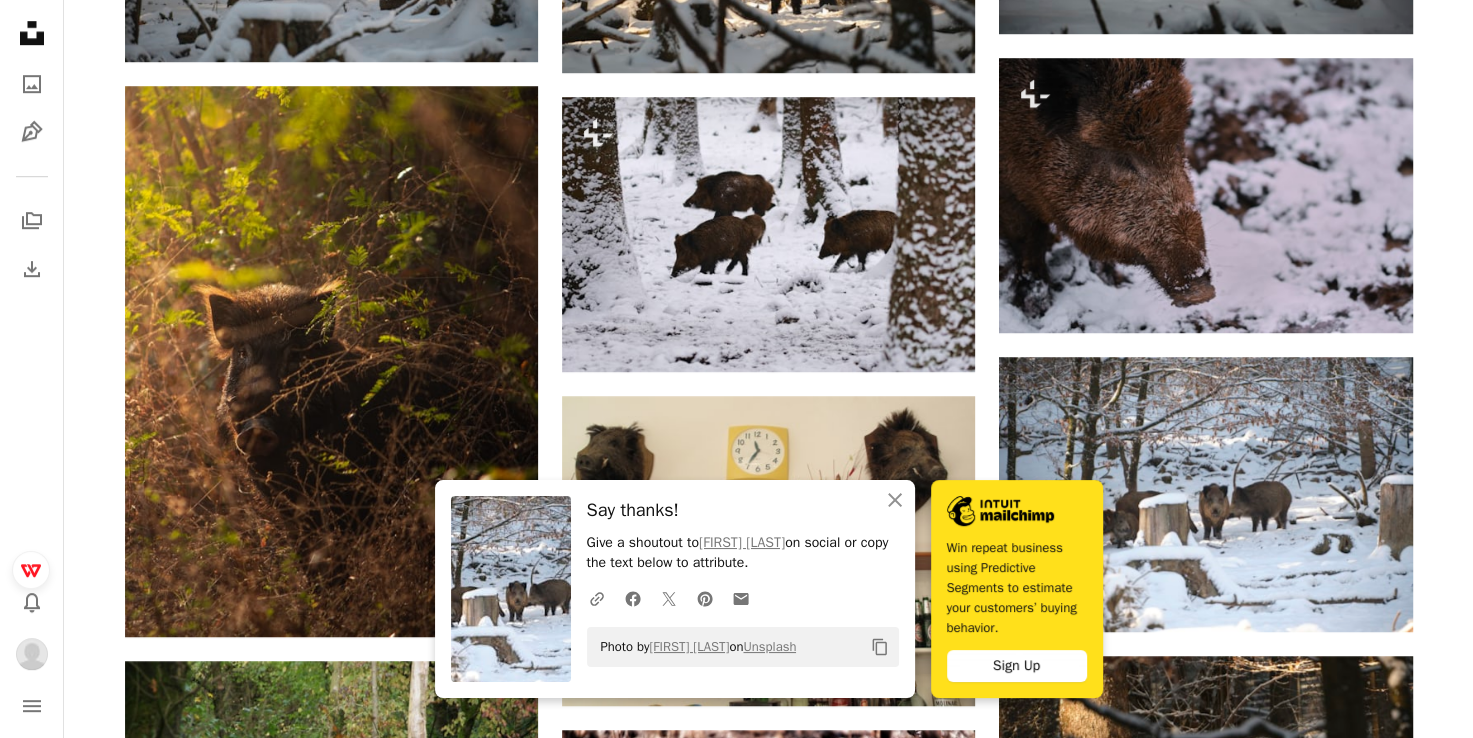click on "[FIRST] [LAST]" at bounding box center (768, 581) 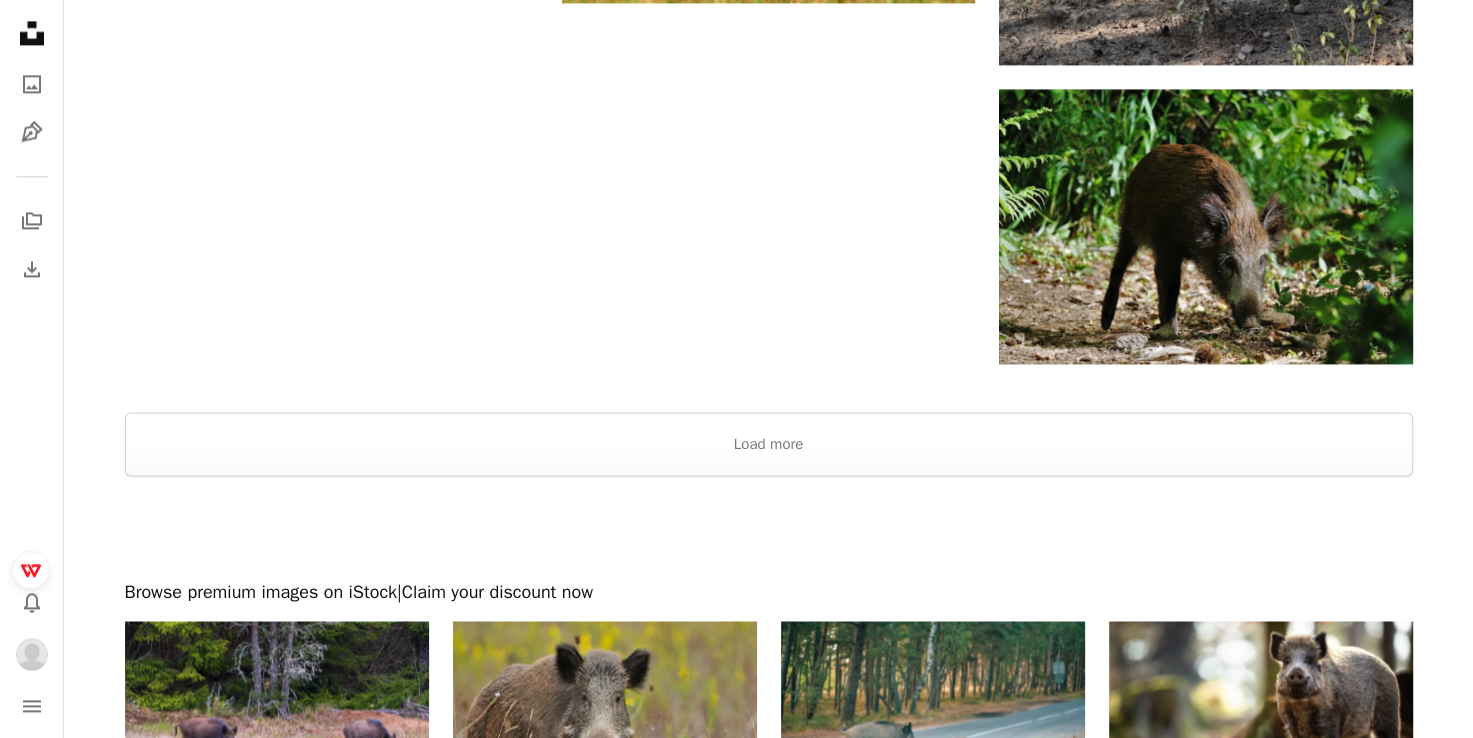scroll, scrollTop: 3300, scrollLeft: 0, axis: vertical 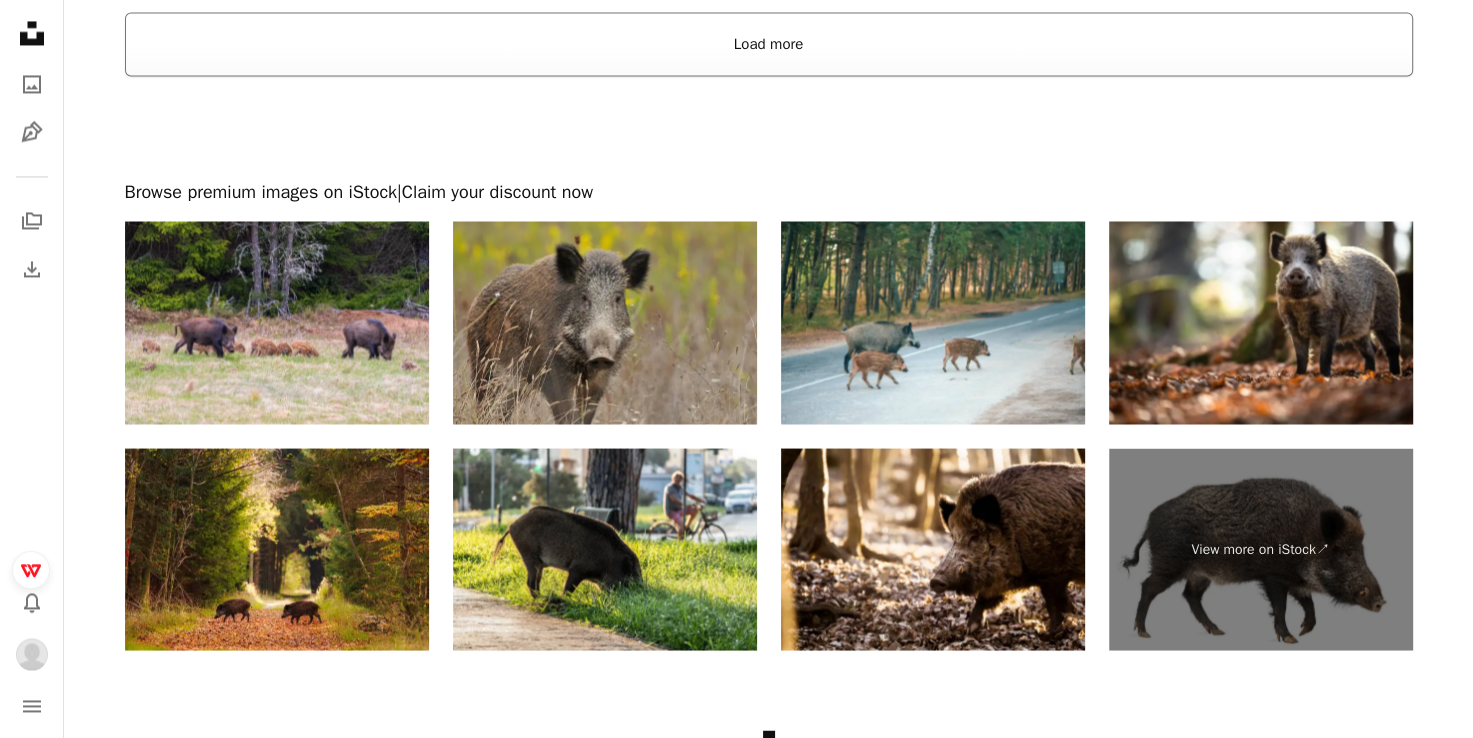 click on "Load more" at bounding box center [769, 44] 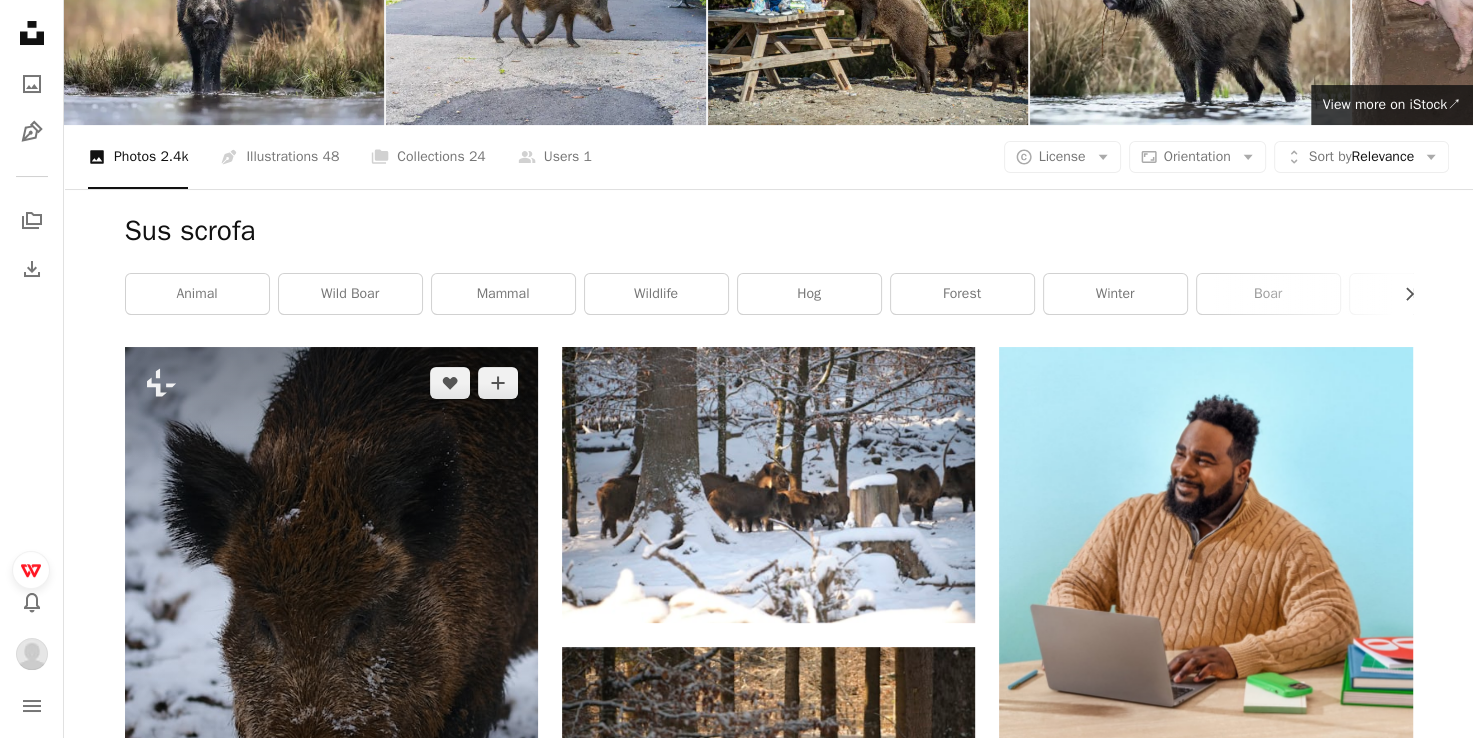scroll, scrollTop: 0, scrollLeft: 0, axis: both 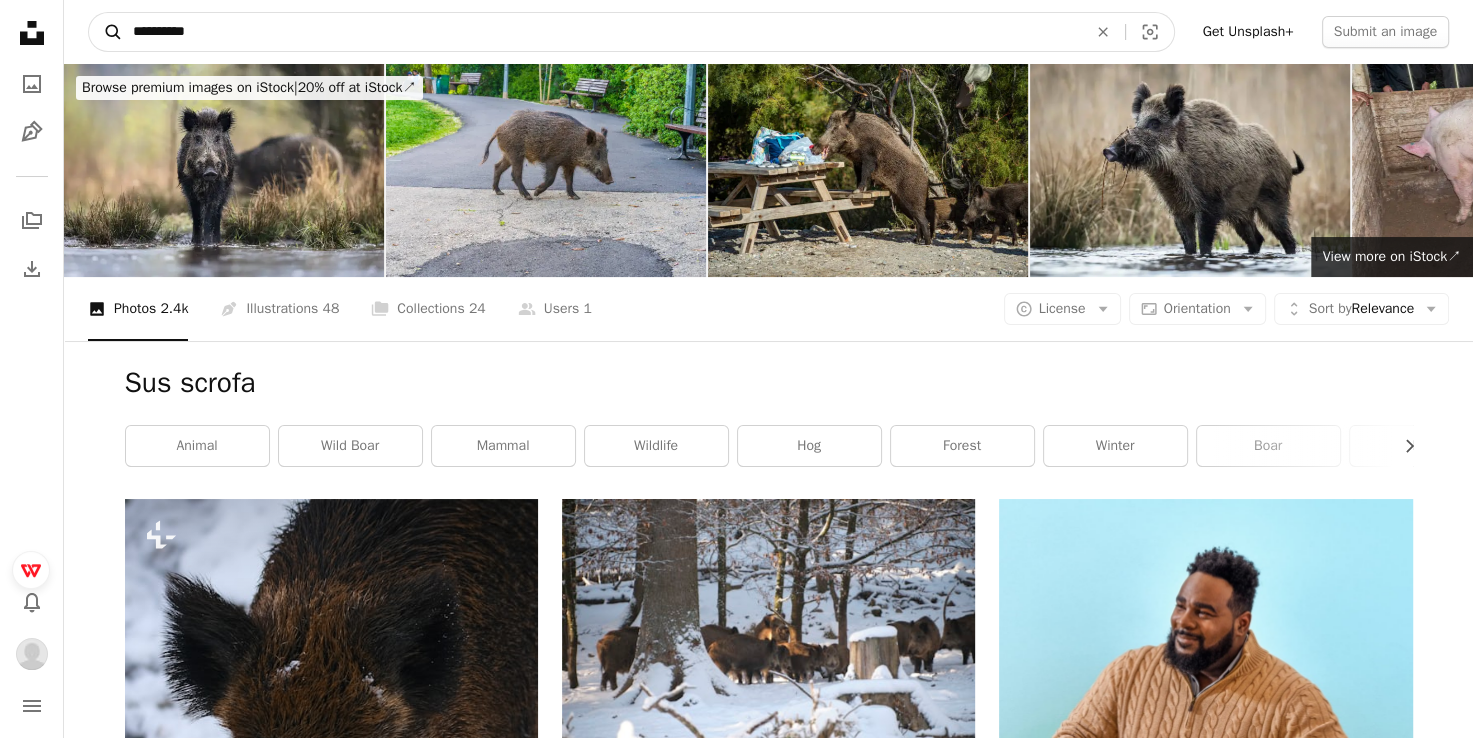 drag, startPoint x: 268, startPoint y: 40, endPoint x: 113, endPoint y: 27, distance: 155.5442 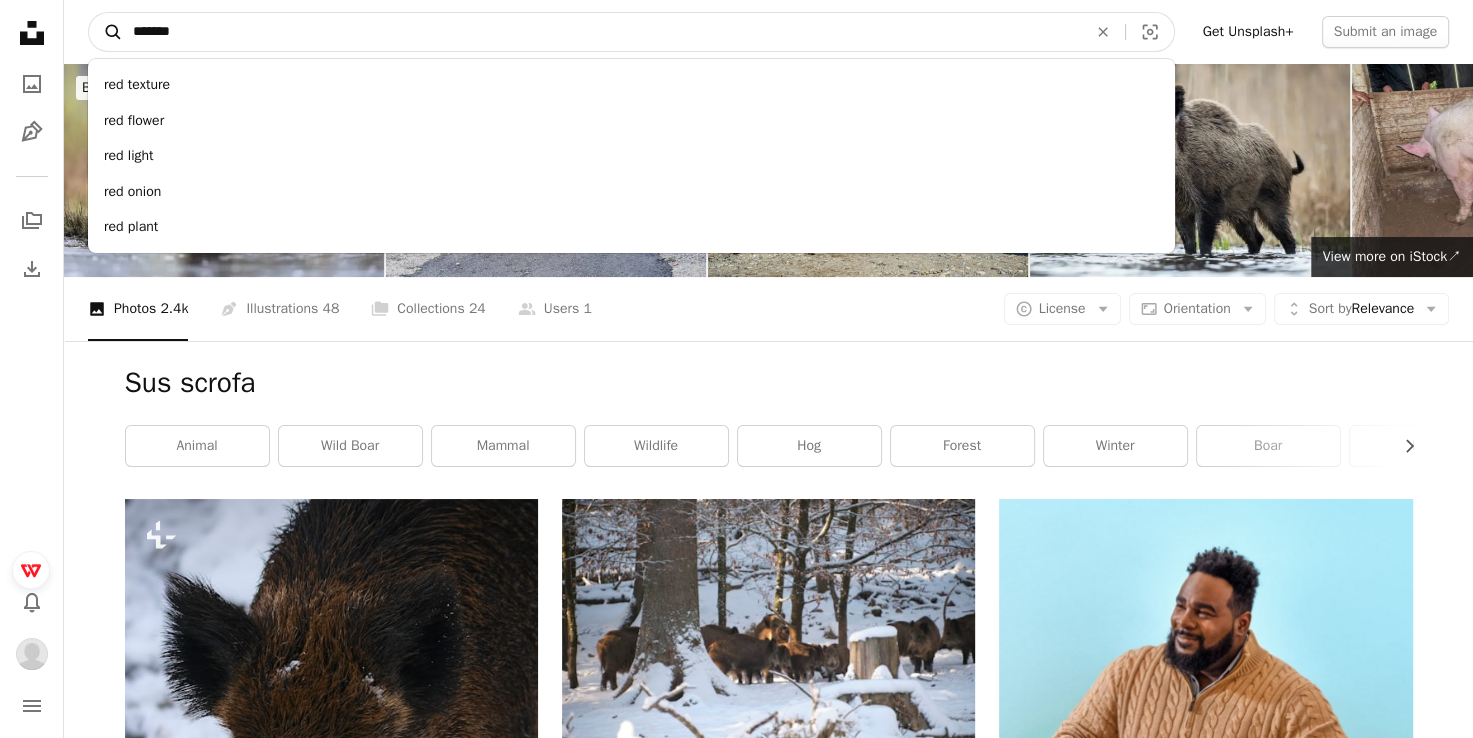 type on "********" 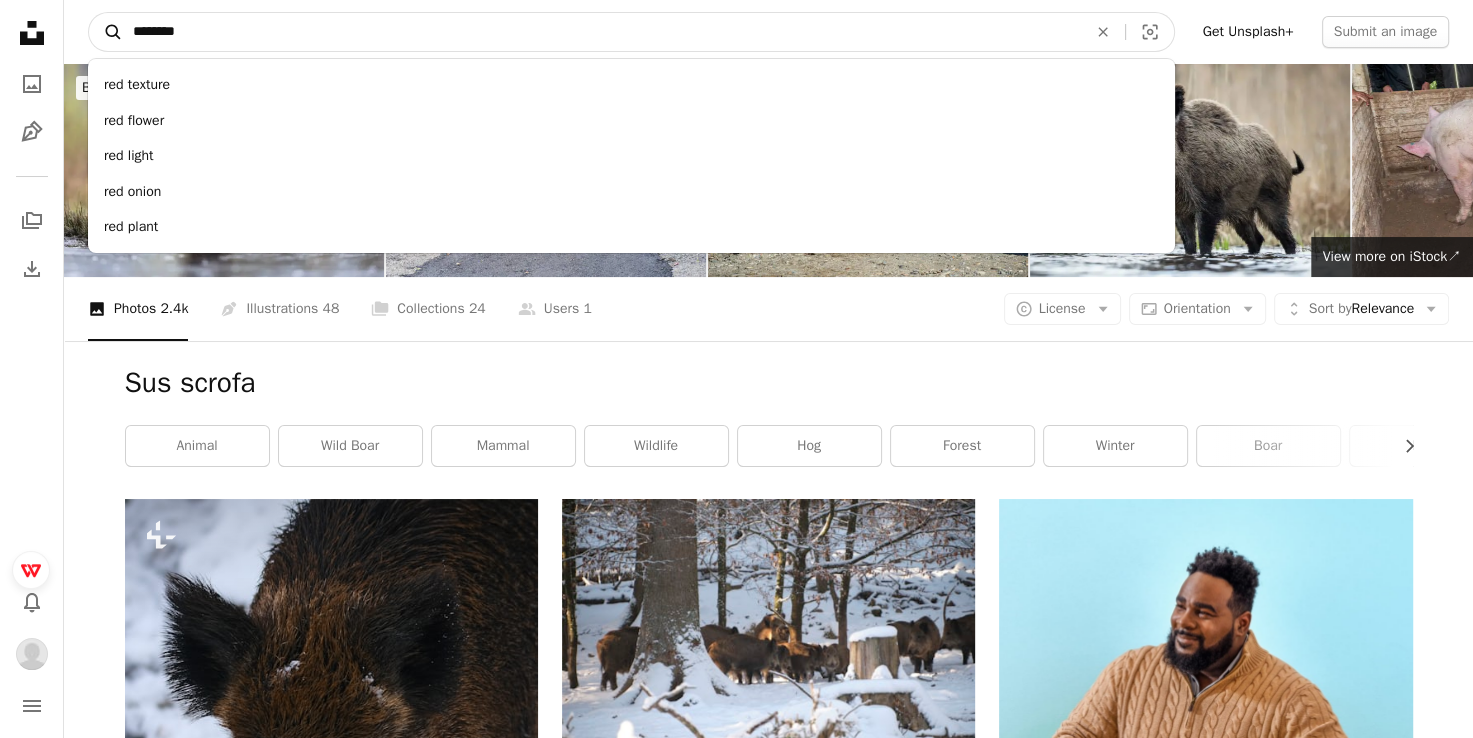 click on "A magnifying glass" at bounding box center [106, 32] 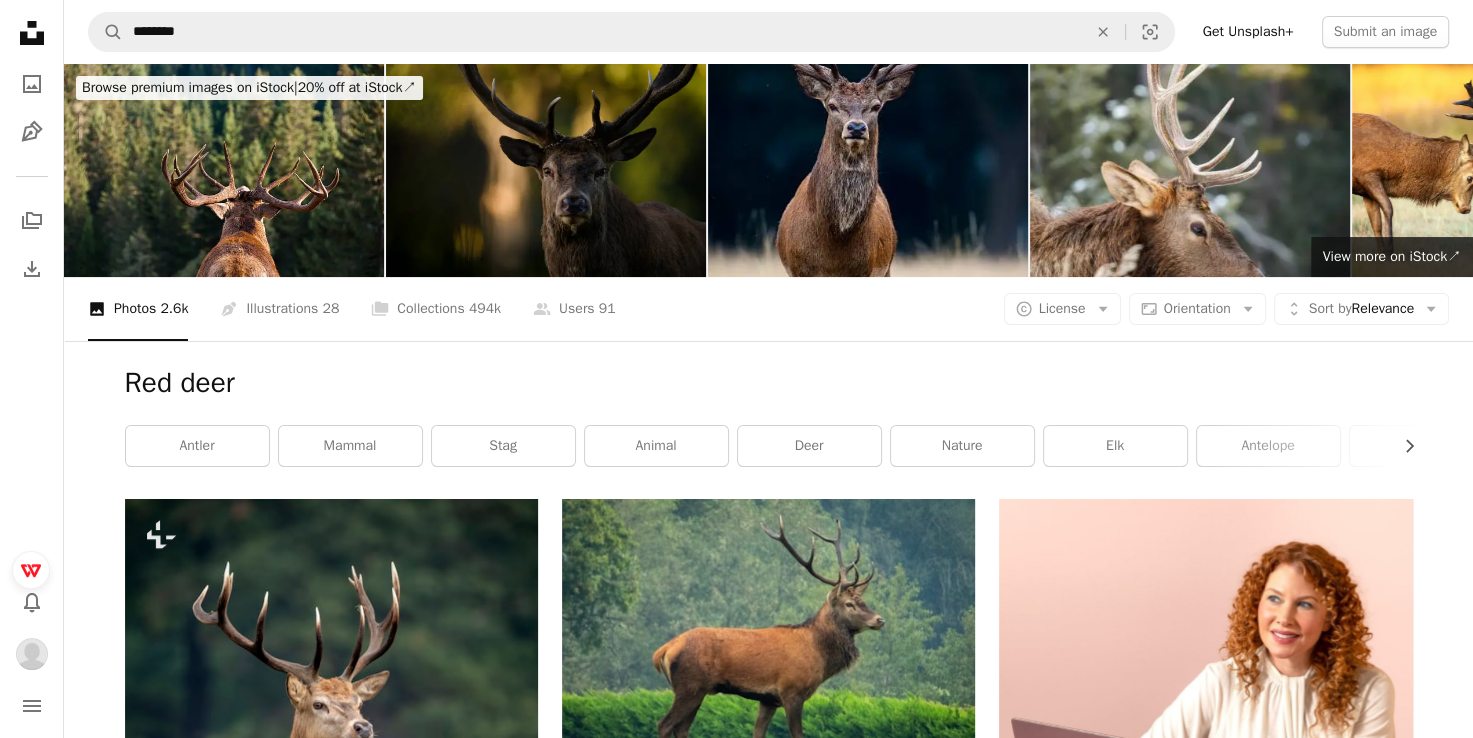 scroll, scrollTop: 400, scrollLeft: 0, axis: vertical 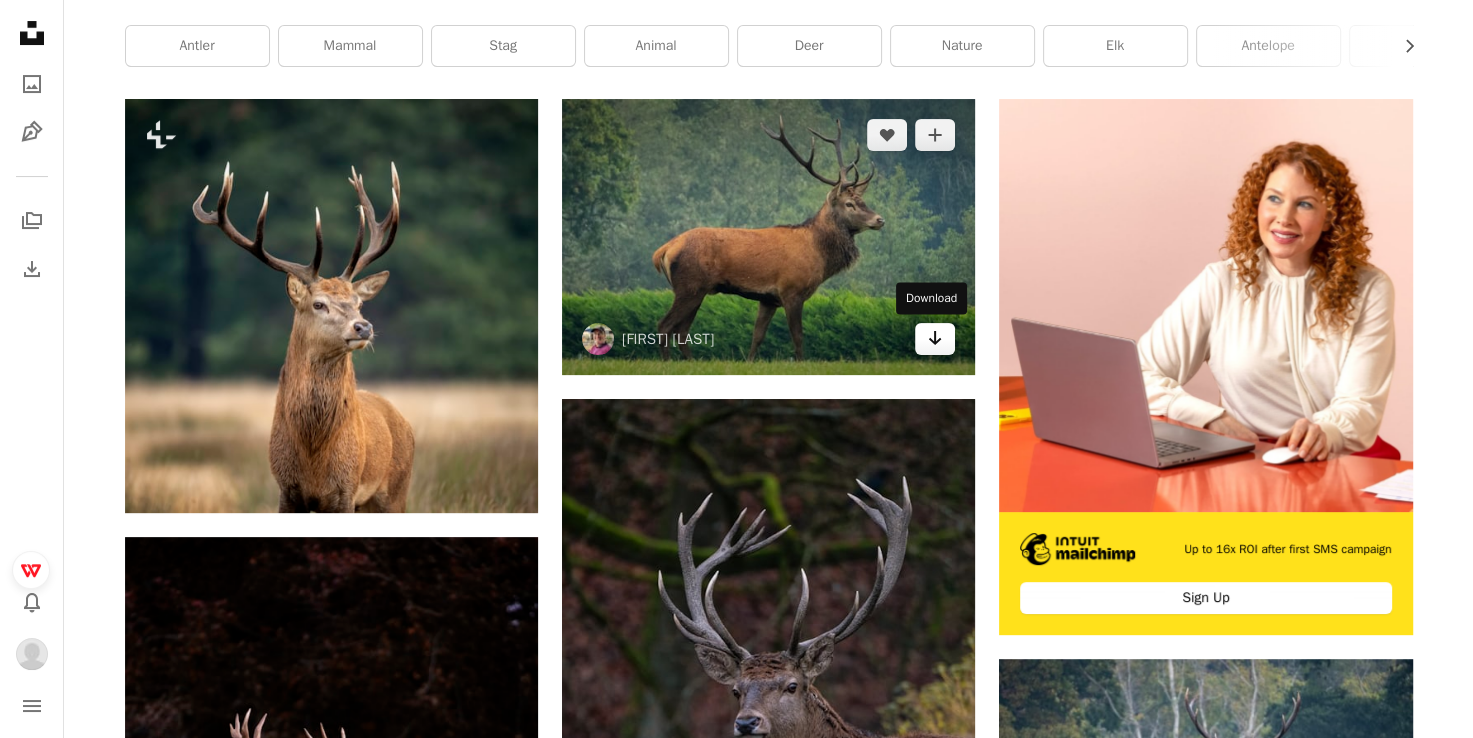 click 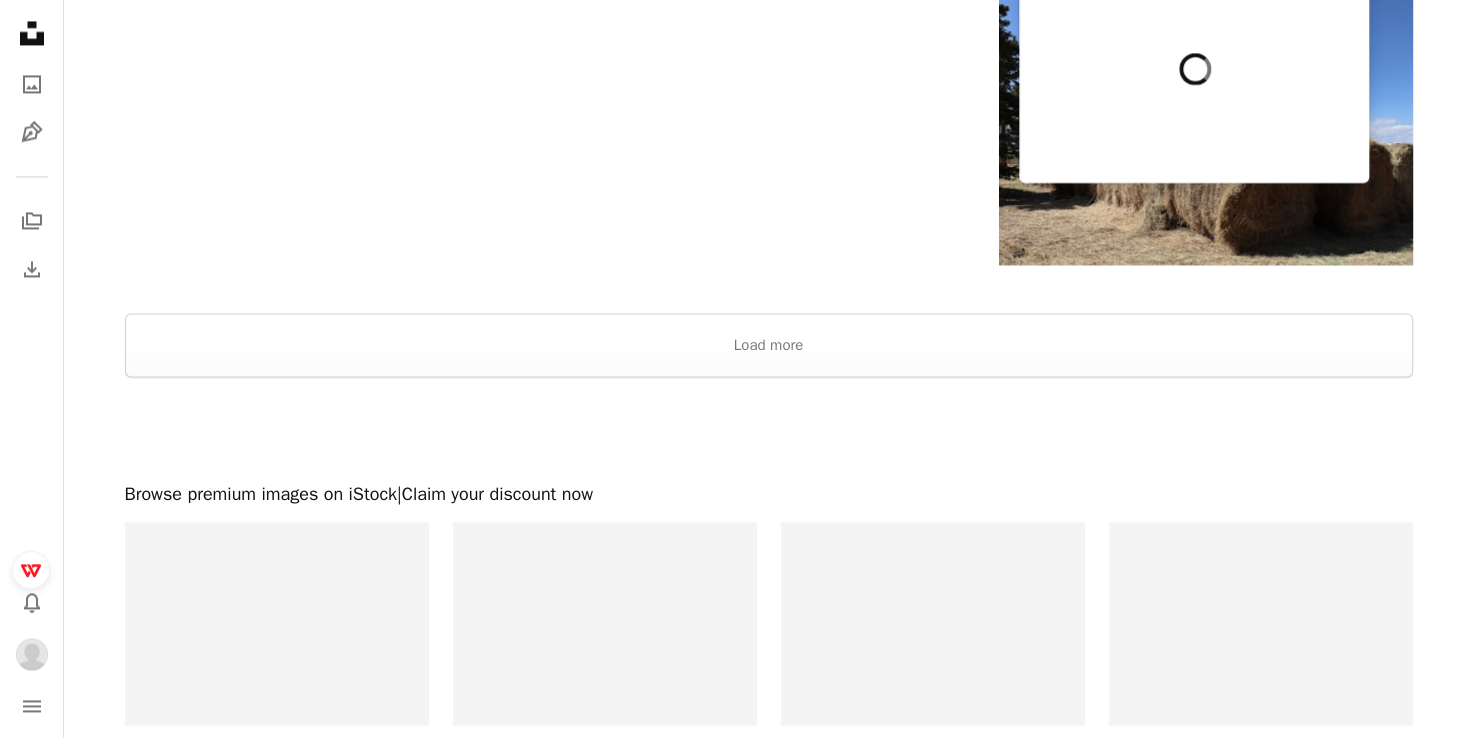 scroll, scrollTop: 3500, scrollLeft: 0, axis: vertical 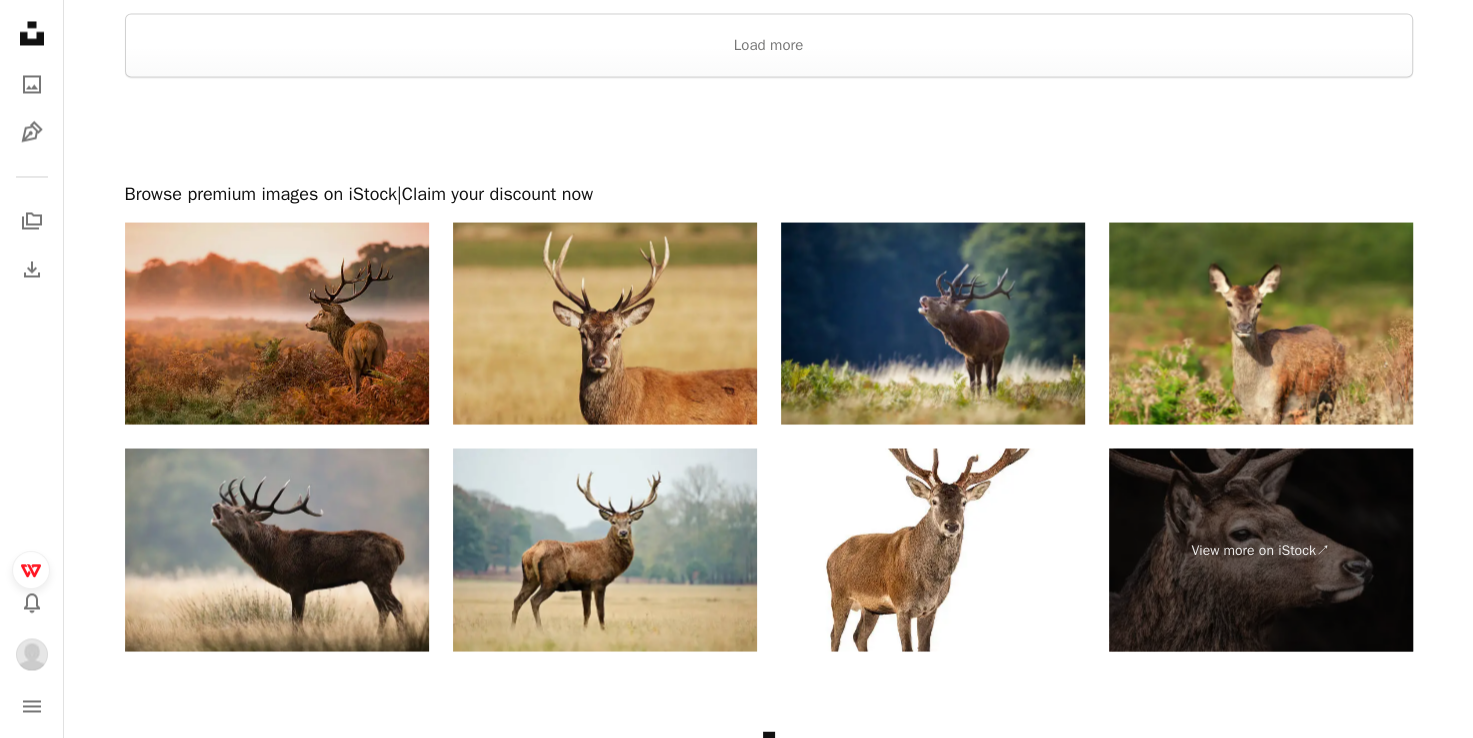 click at bounding box center [277, 323] 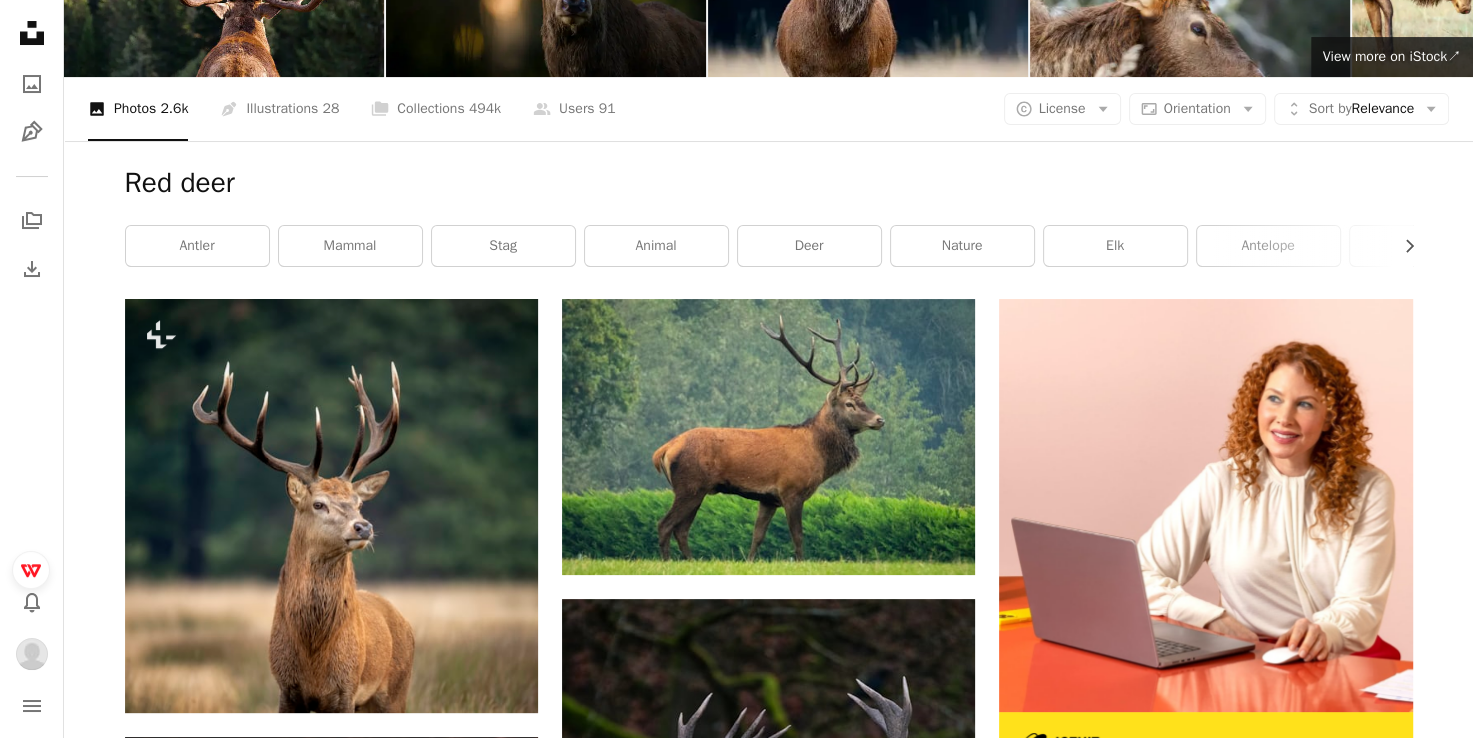 scroll, scrollTop: 0, scrollLeft: 0, axis: both 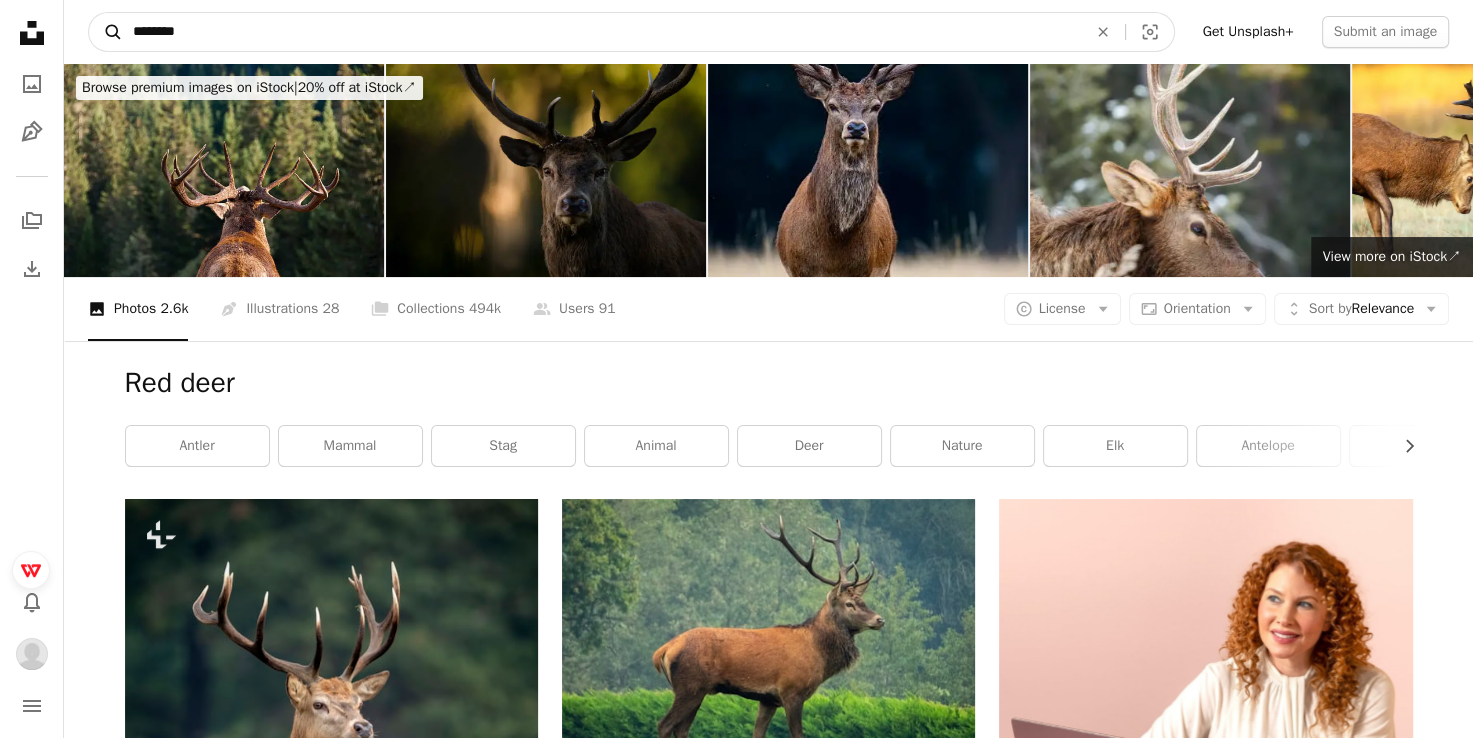 drag, startPoint x: 598, startPoint y: 31, endPoint x: 120, endPoint y: 25, distance: 478.03766 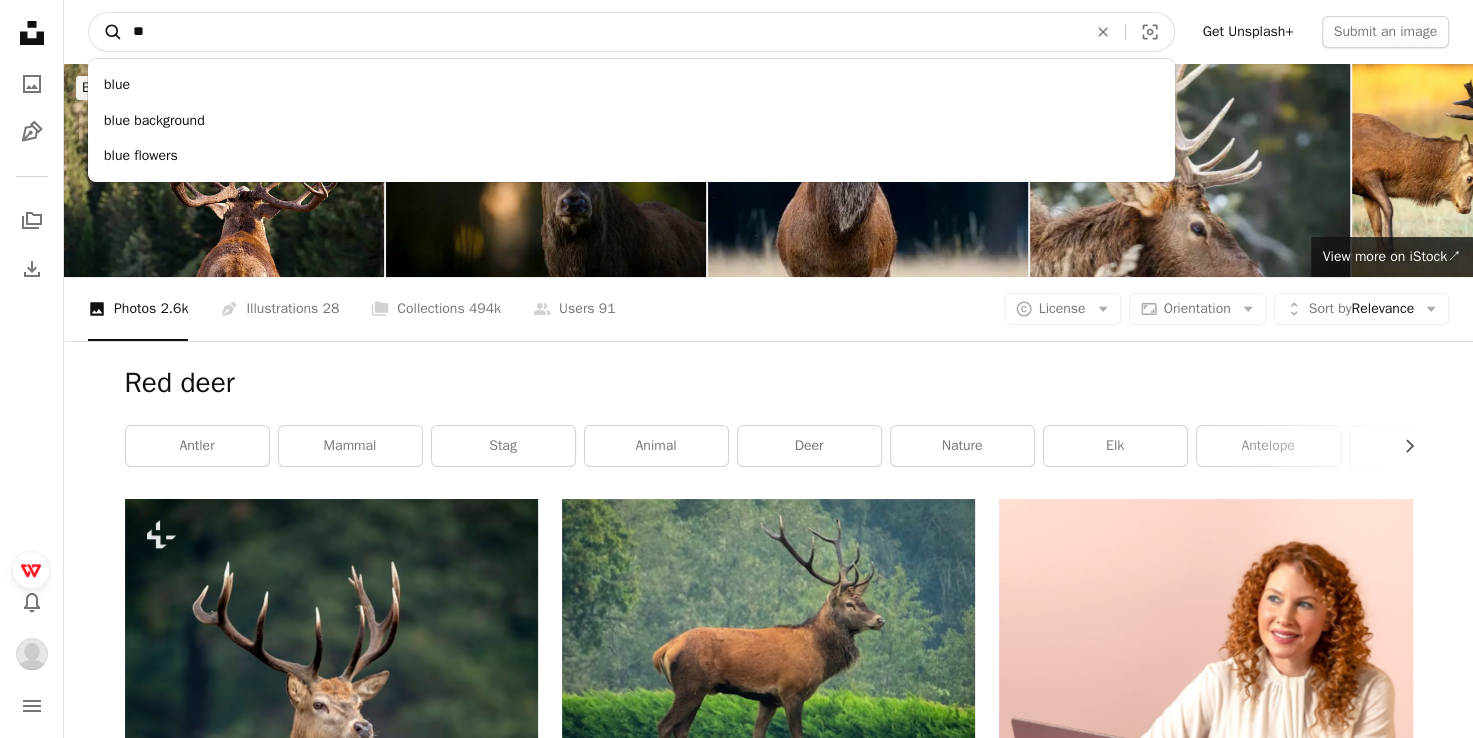 type on "*" 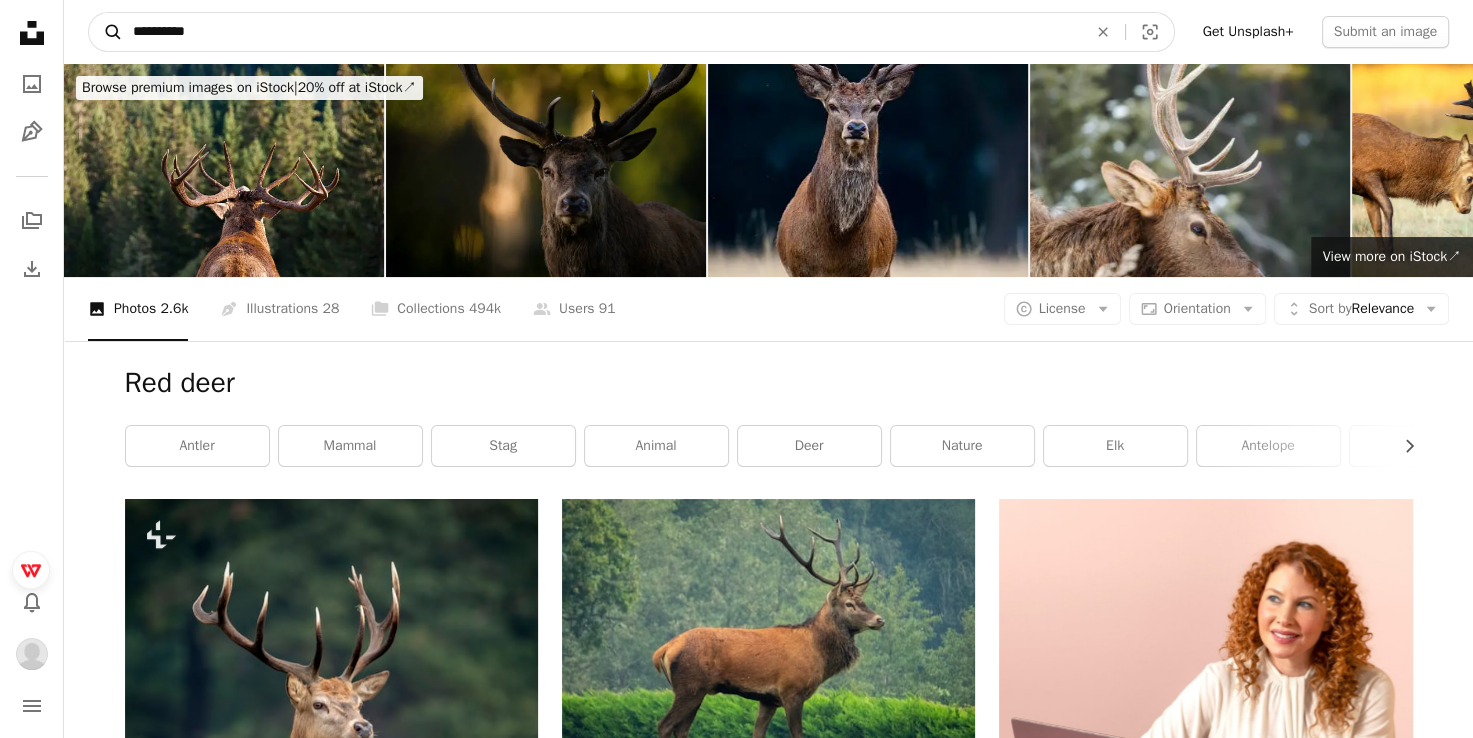 type on "**********" 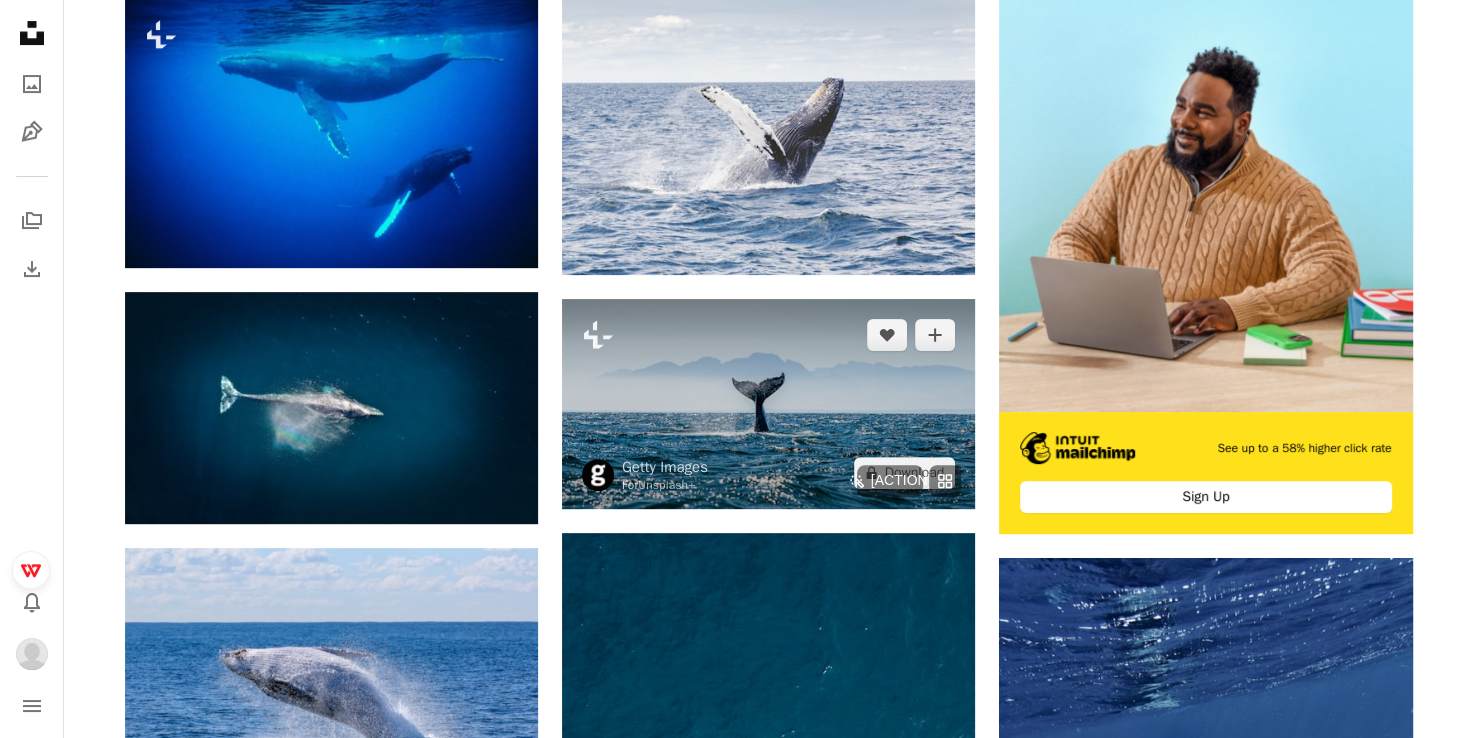 scroll, scrollTop: 800, scrollLeft: 0, axis: vertical 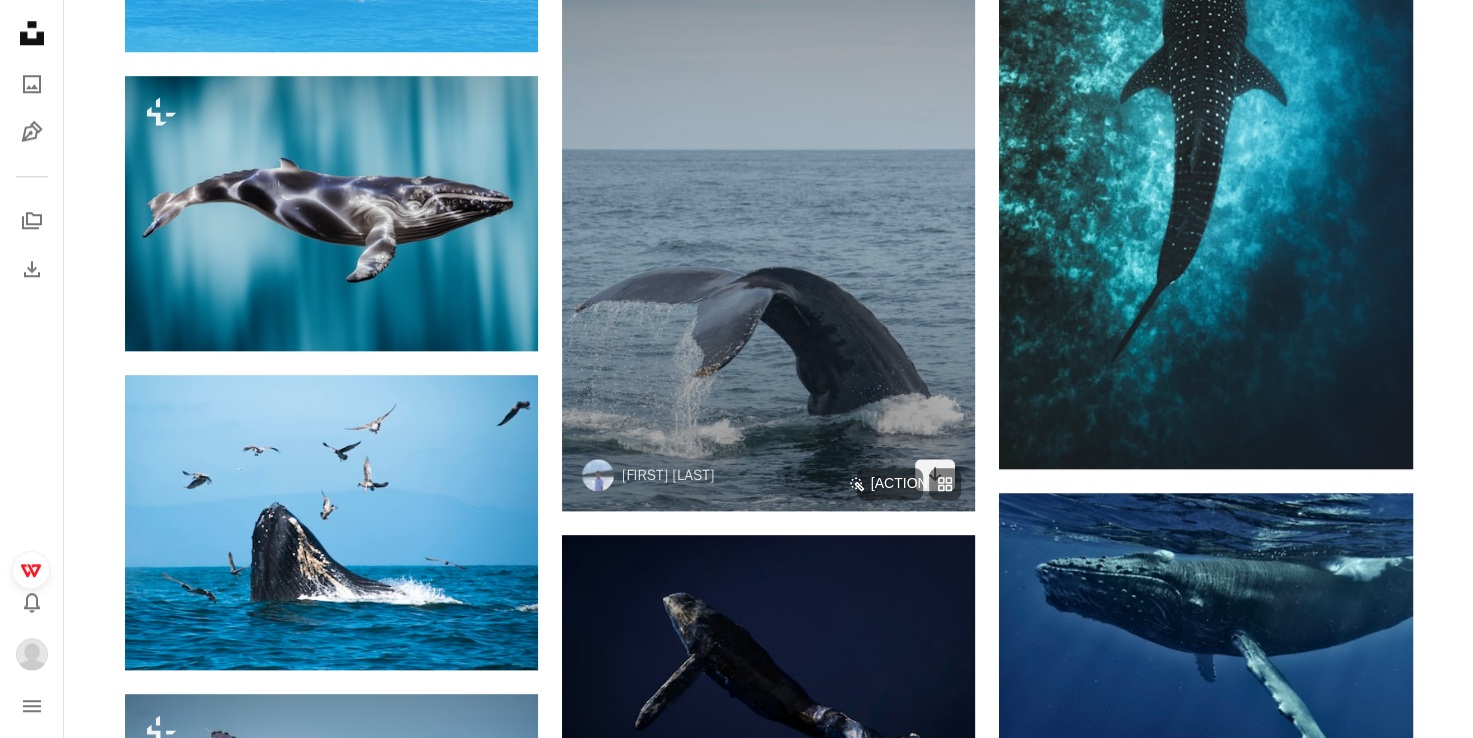 click at bounding box center (768, 201) 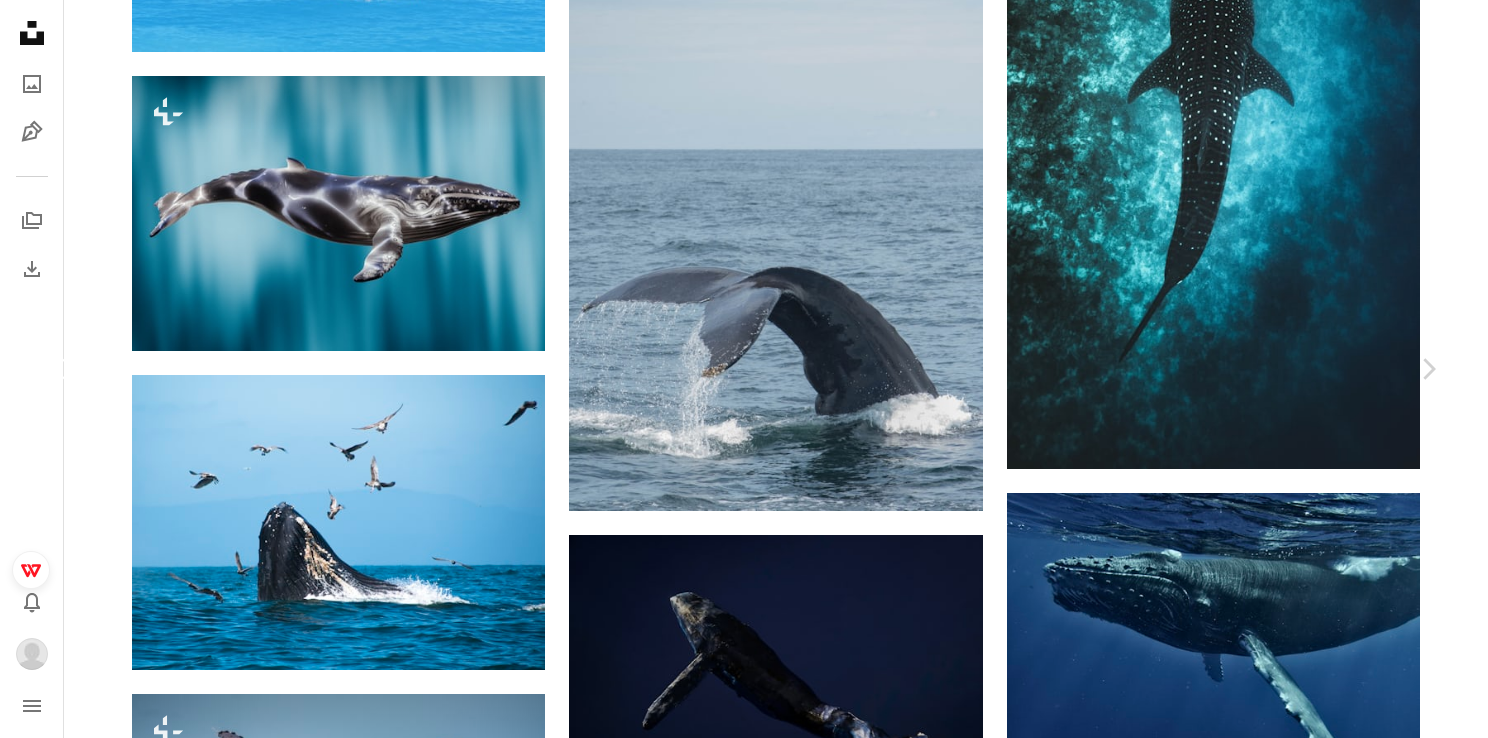 drag, startPoint x: 44, startPoint y: 422, endPoint x: 55, endPoint y: 425, distance: 11.401754 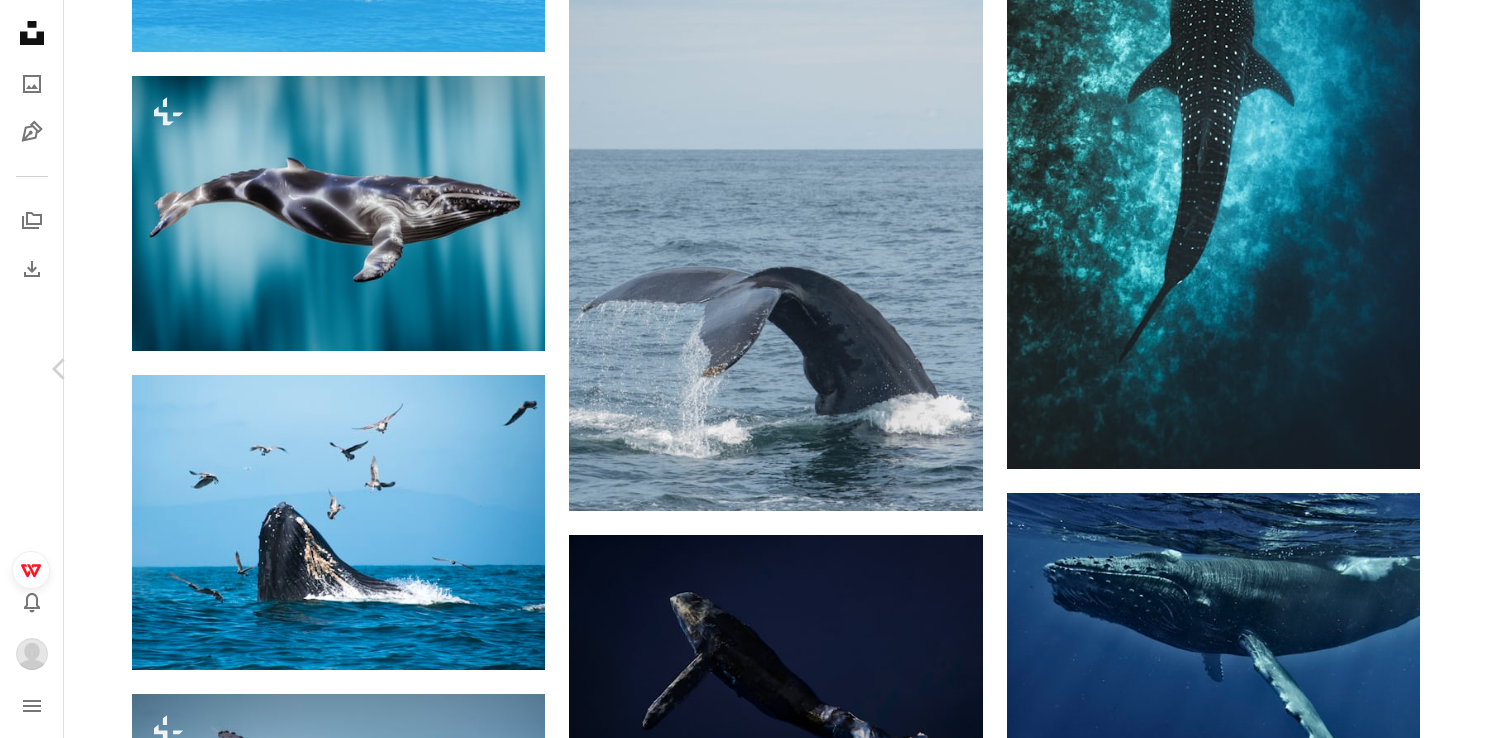 click on "Chevron right" 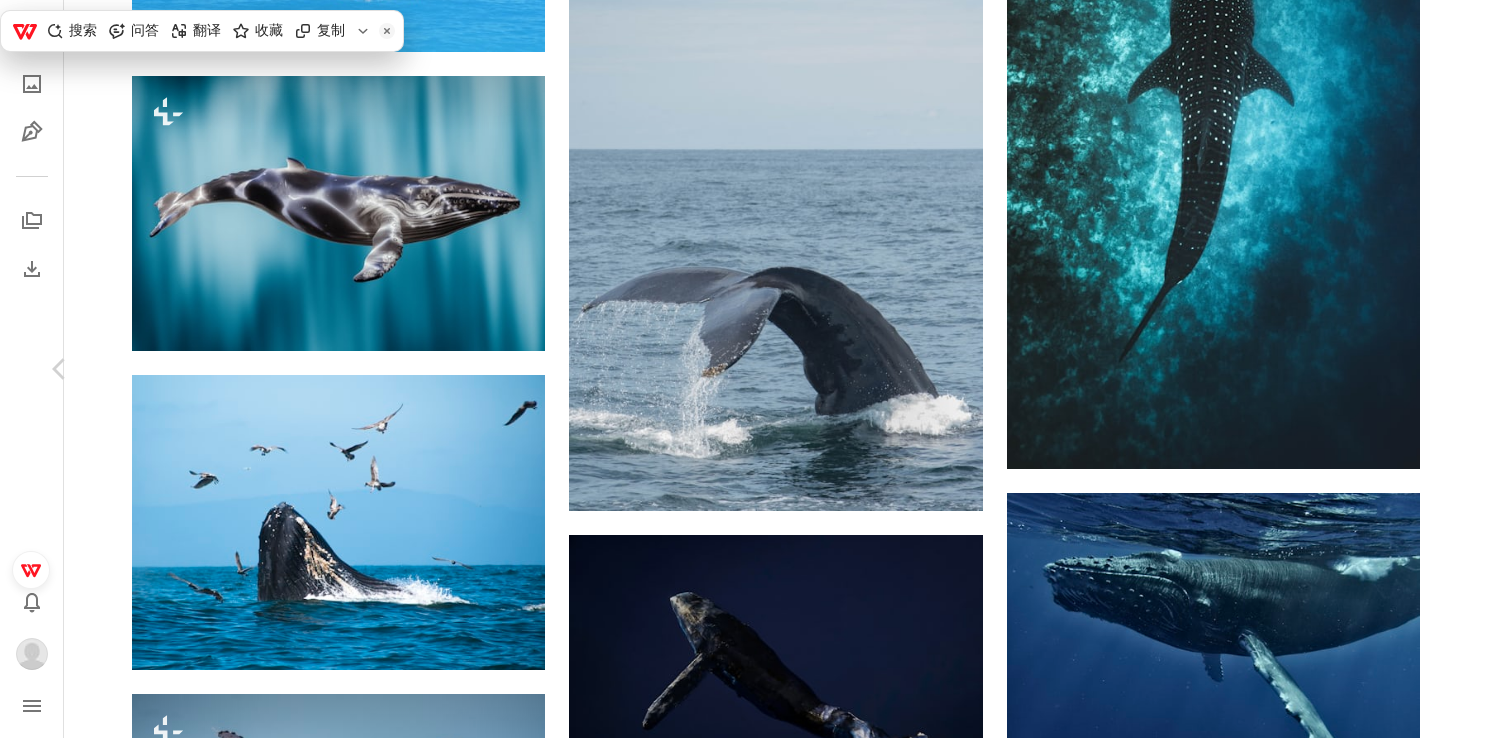 click on "Chevron right" 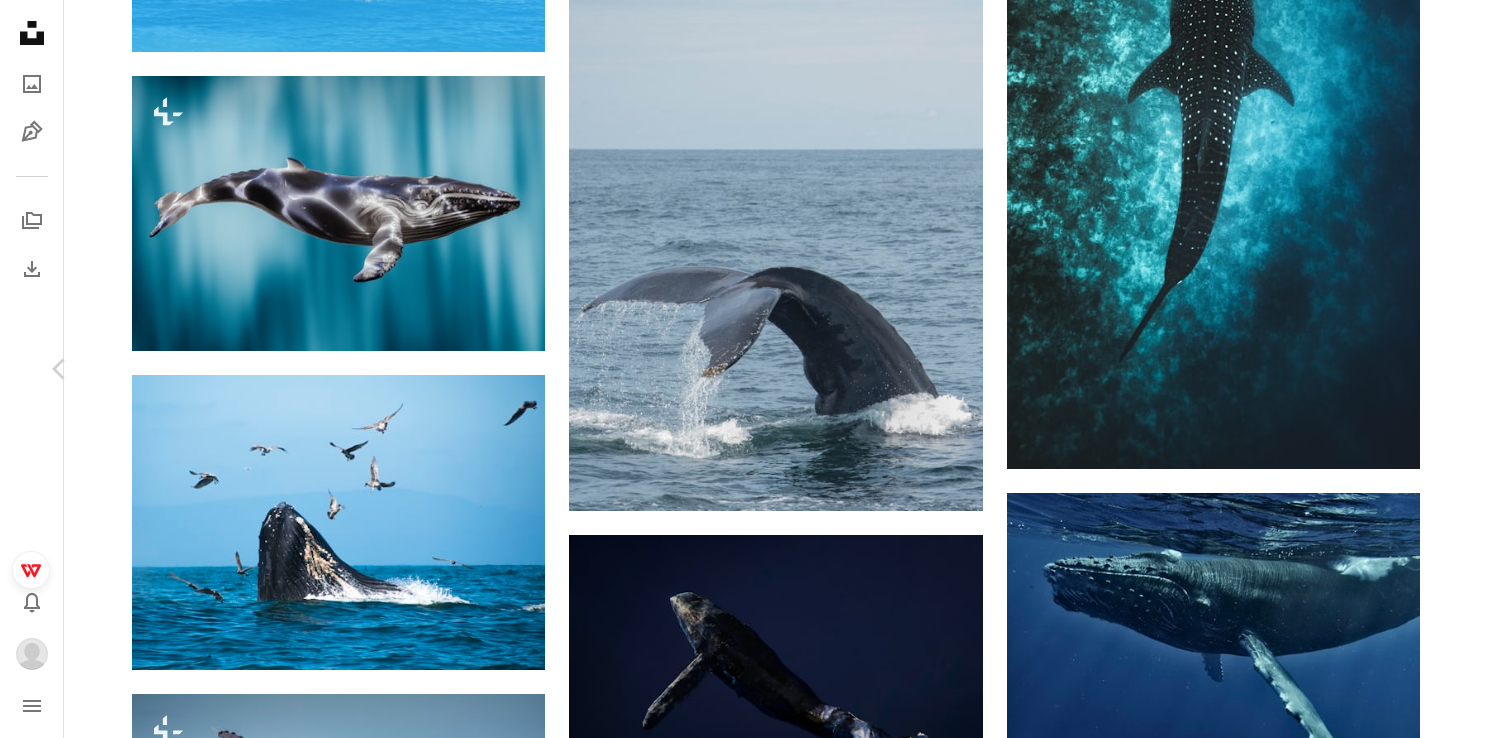click on "Chevron right" 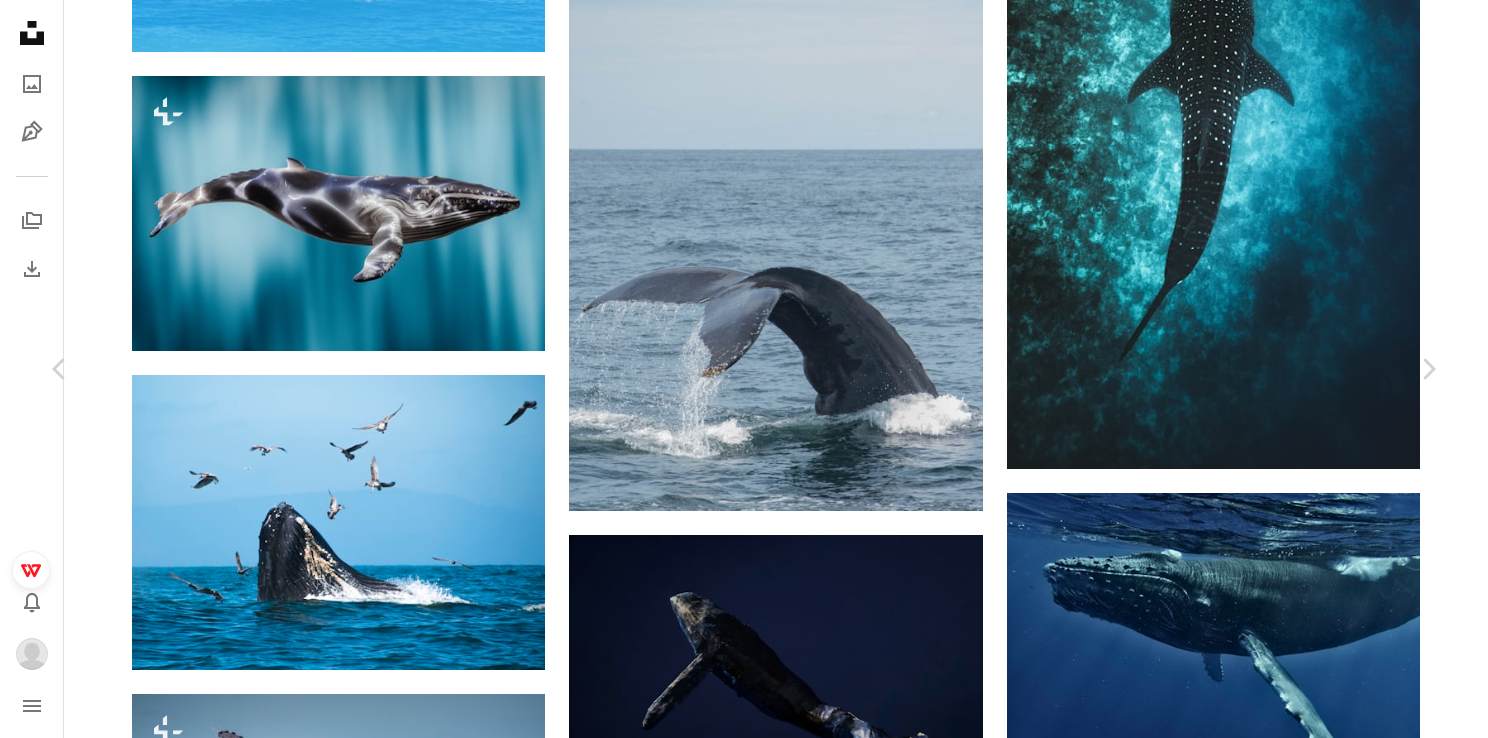 click at bounding box center (736, 5878) 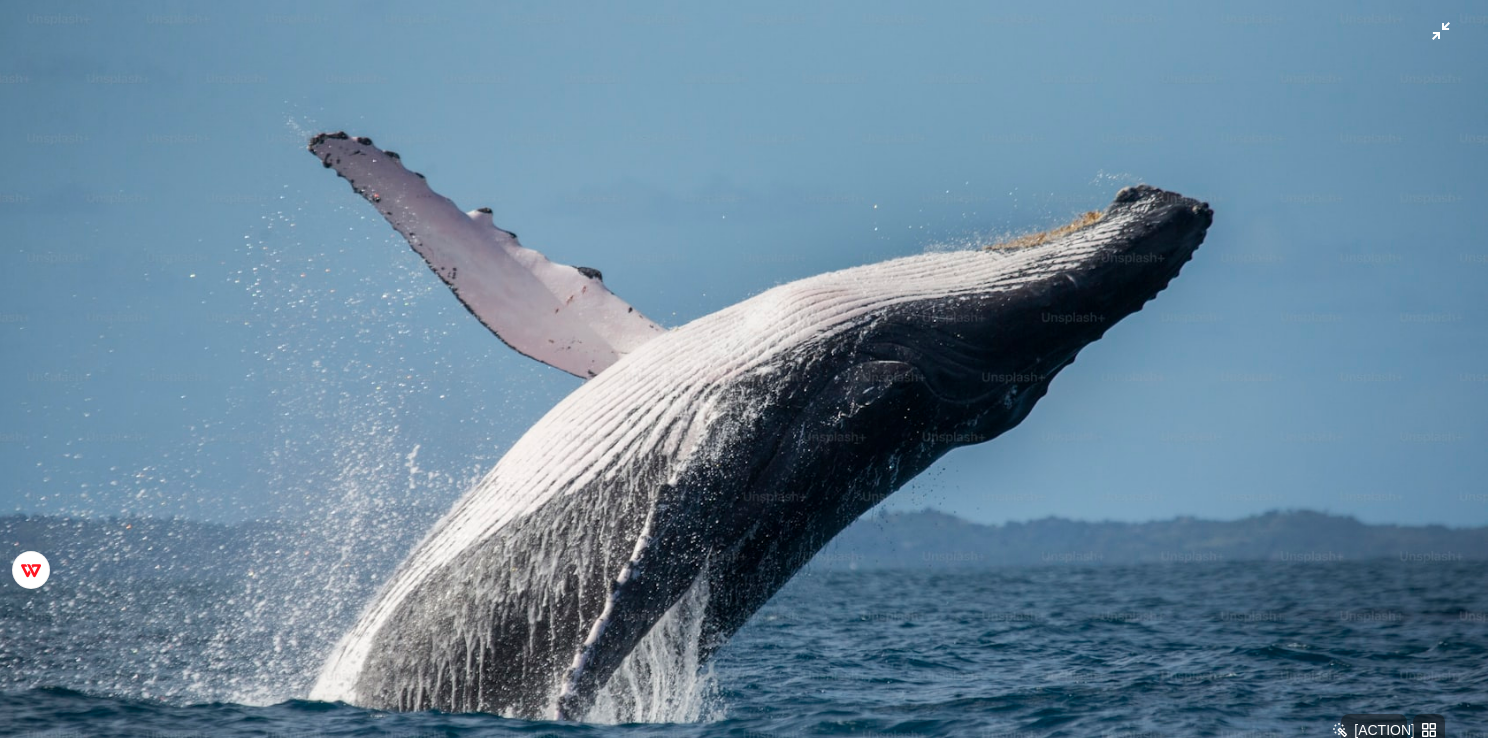 scroll, scrollTop: 21, scrollLeft: 0, axis: vertical 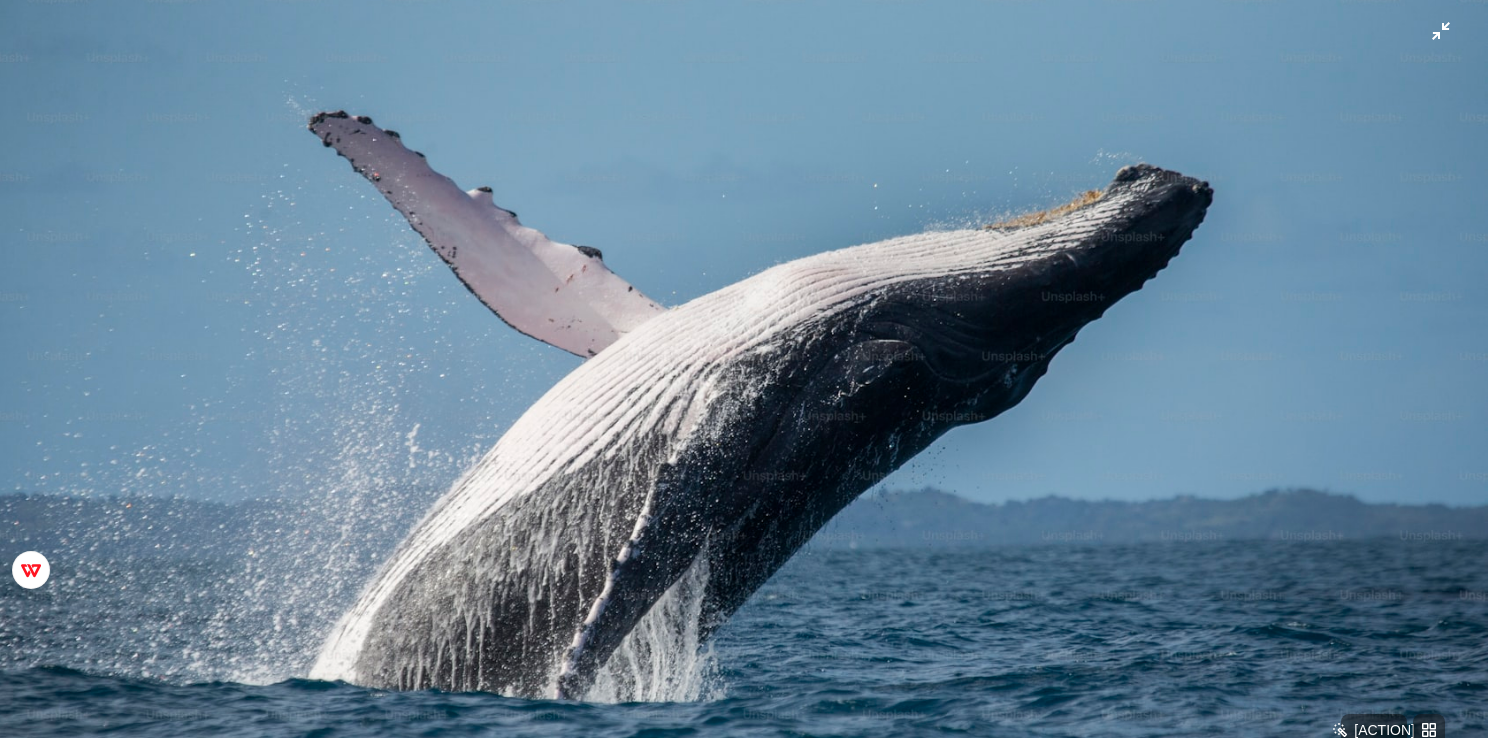 click at bounding box center [744, 376] 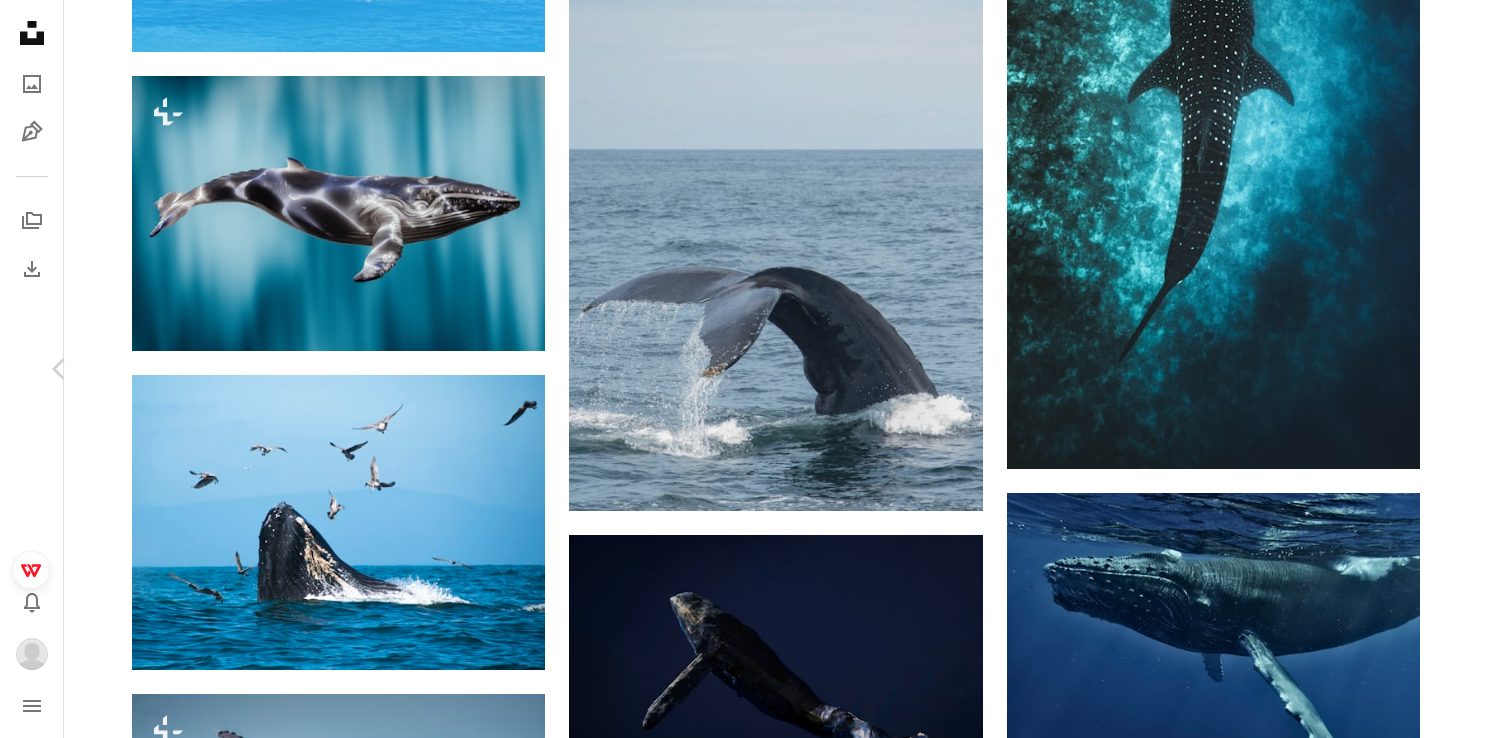 click on "Chevron right" 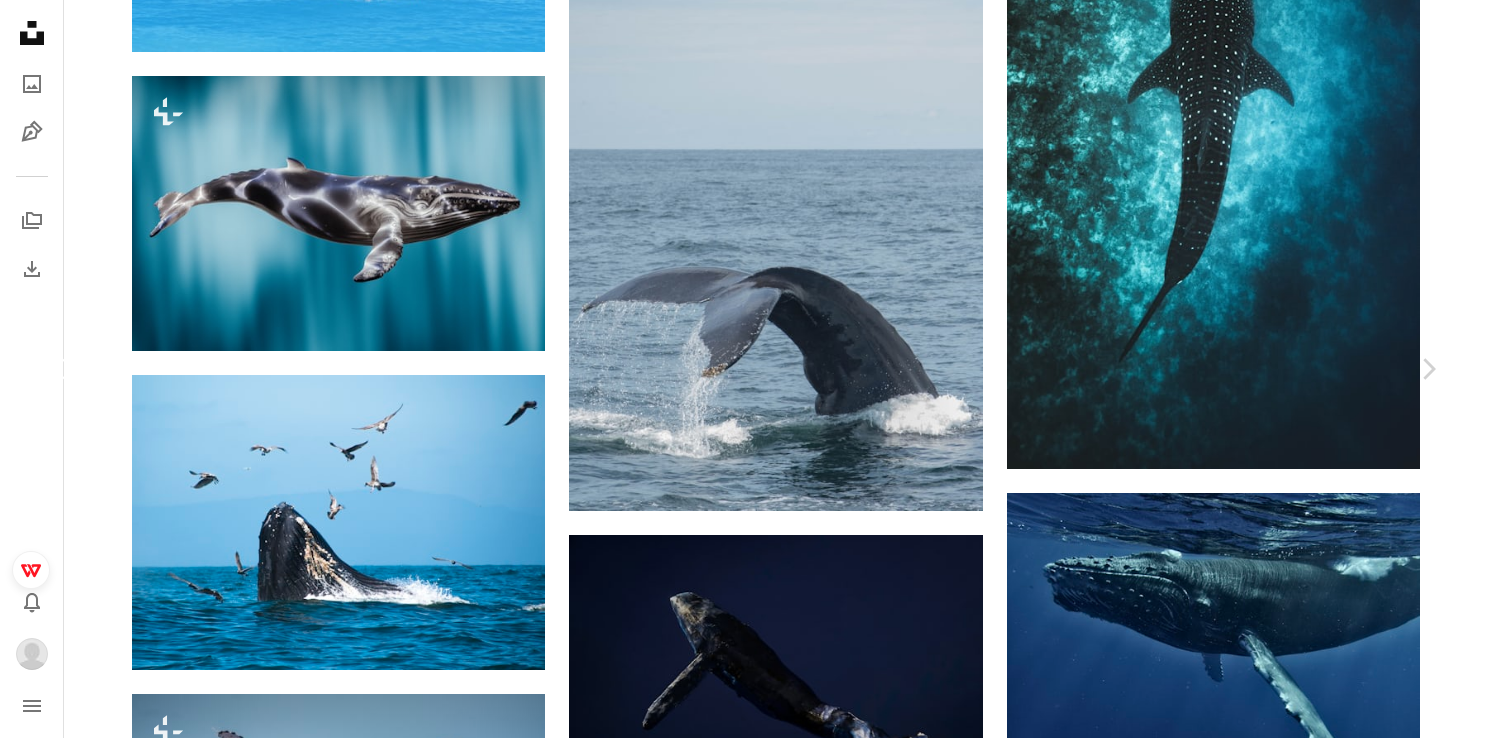 click 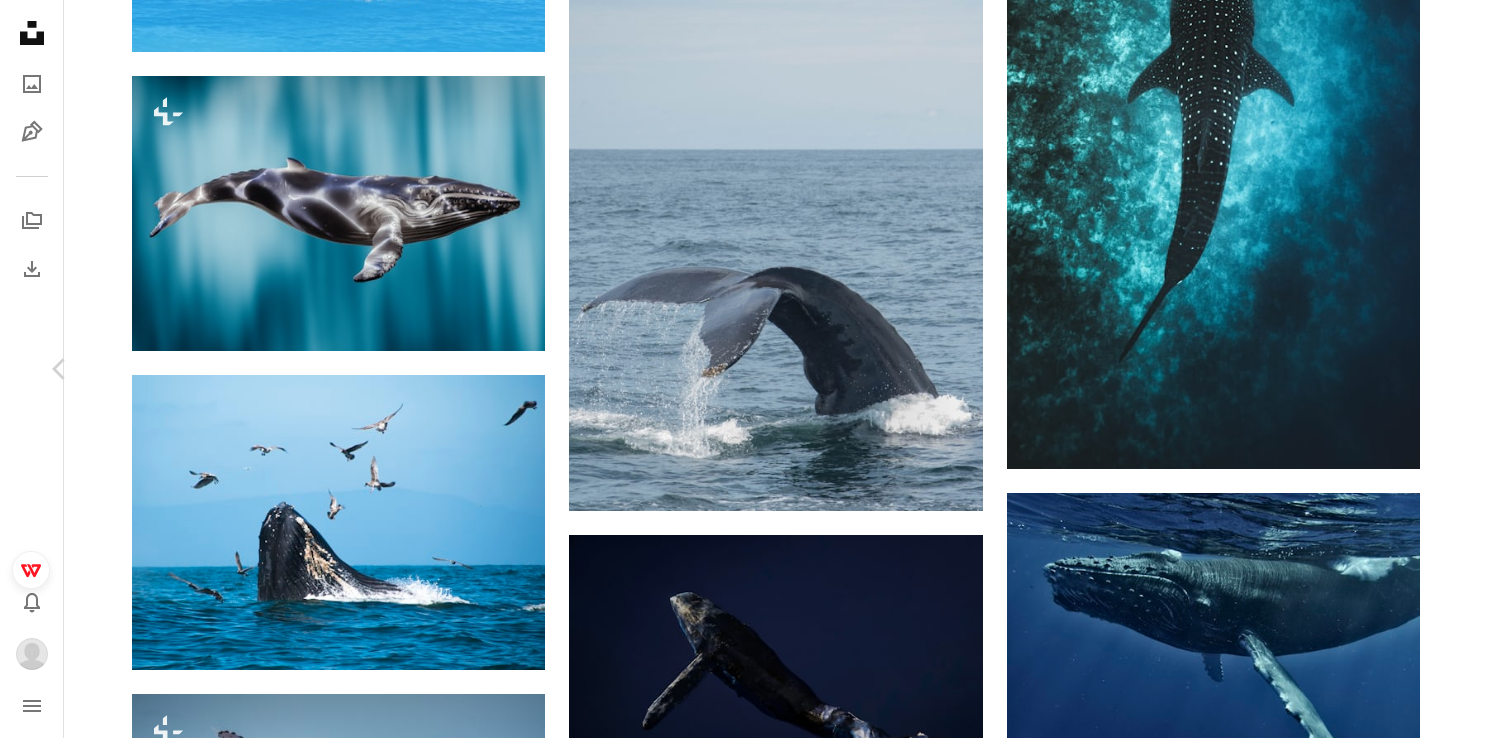 click 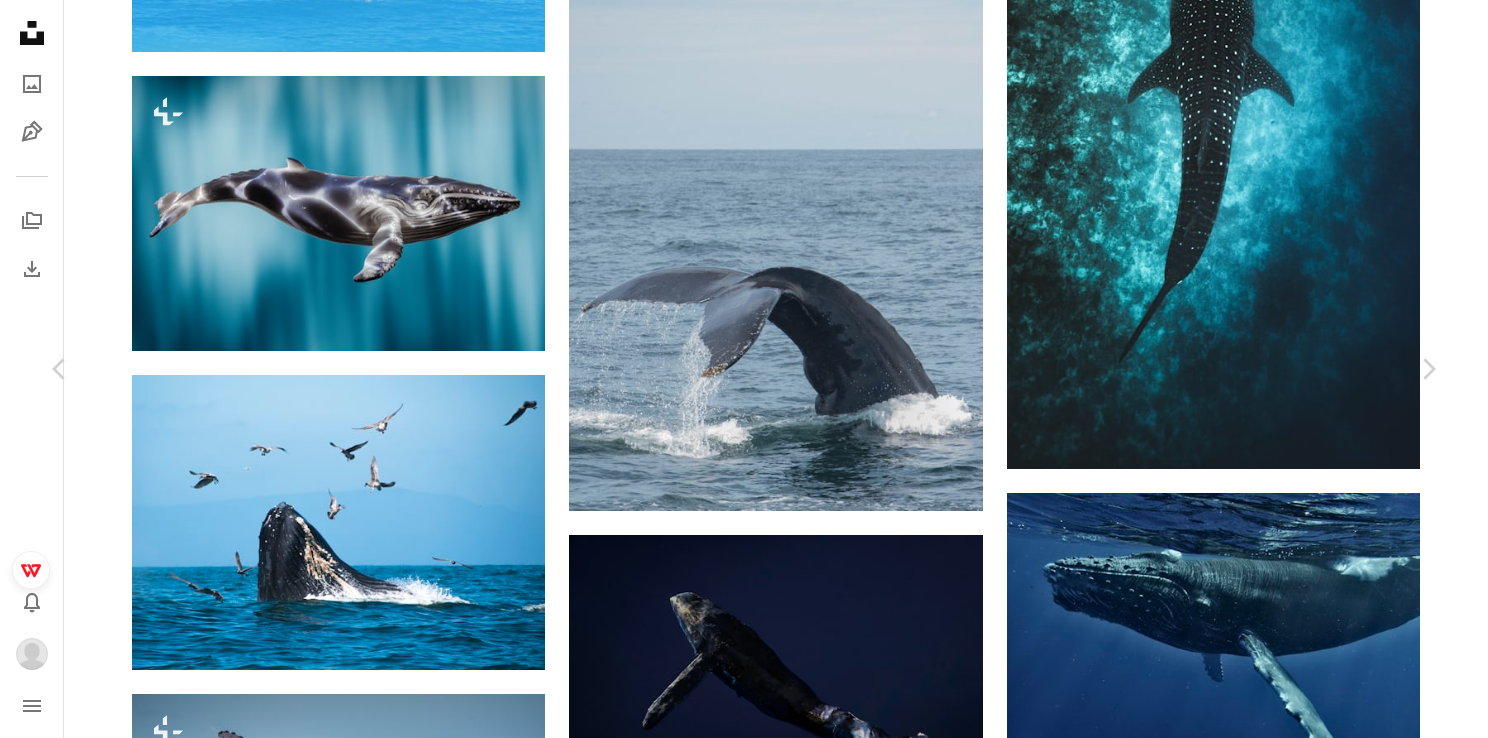 click on "Zoom in" at bounding box center [736, 5878] 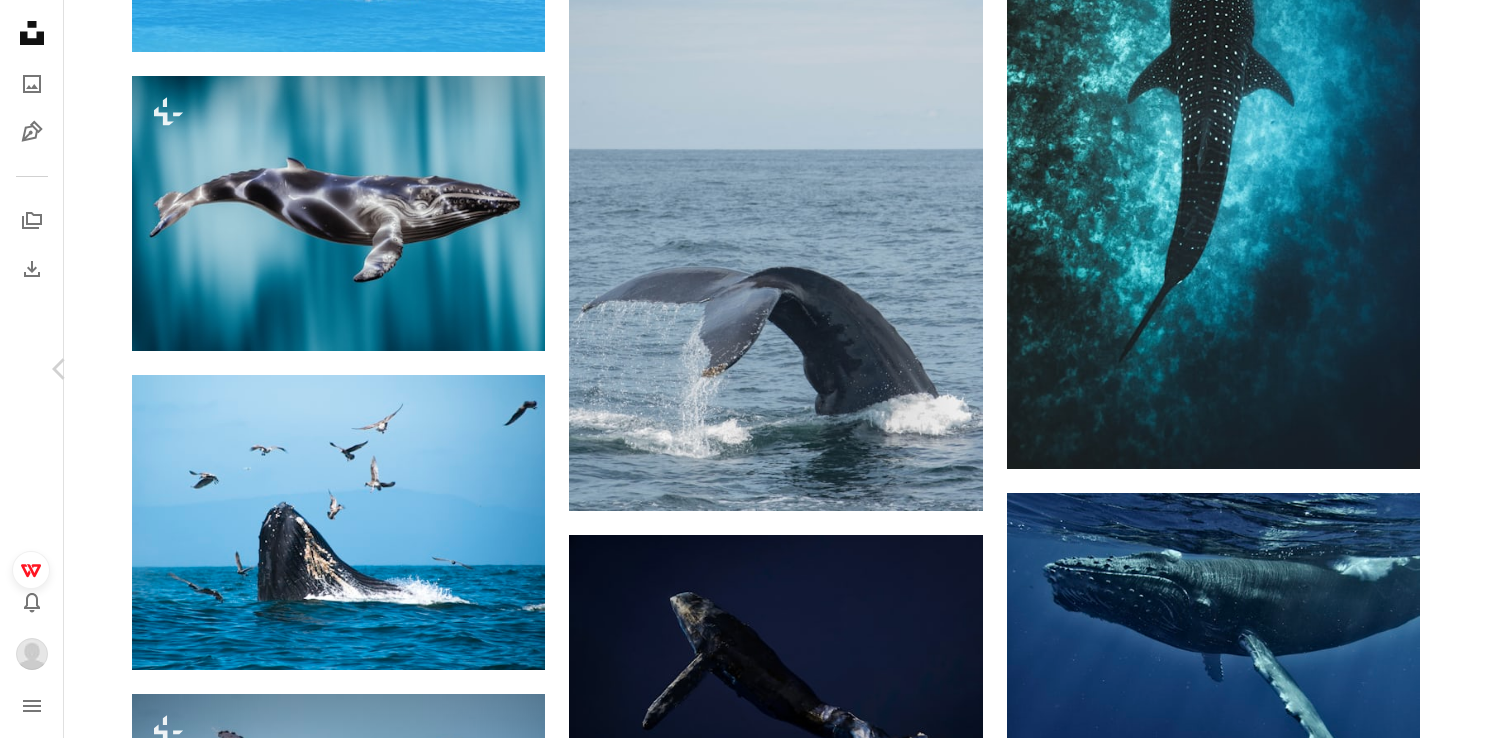 click 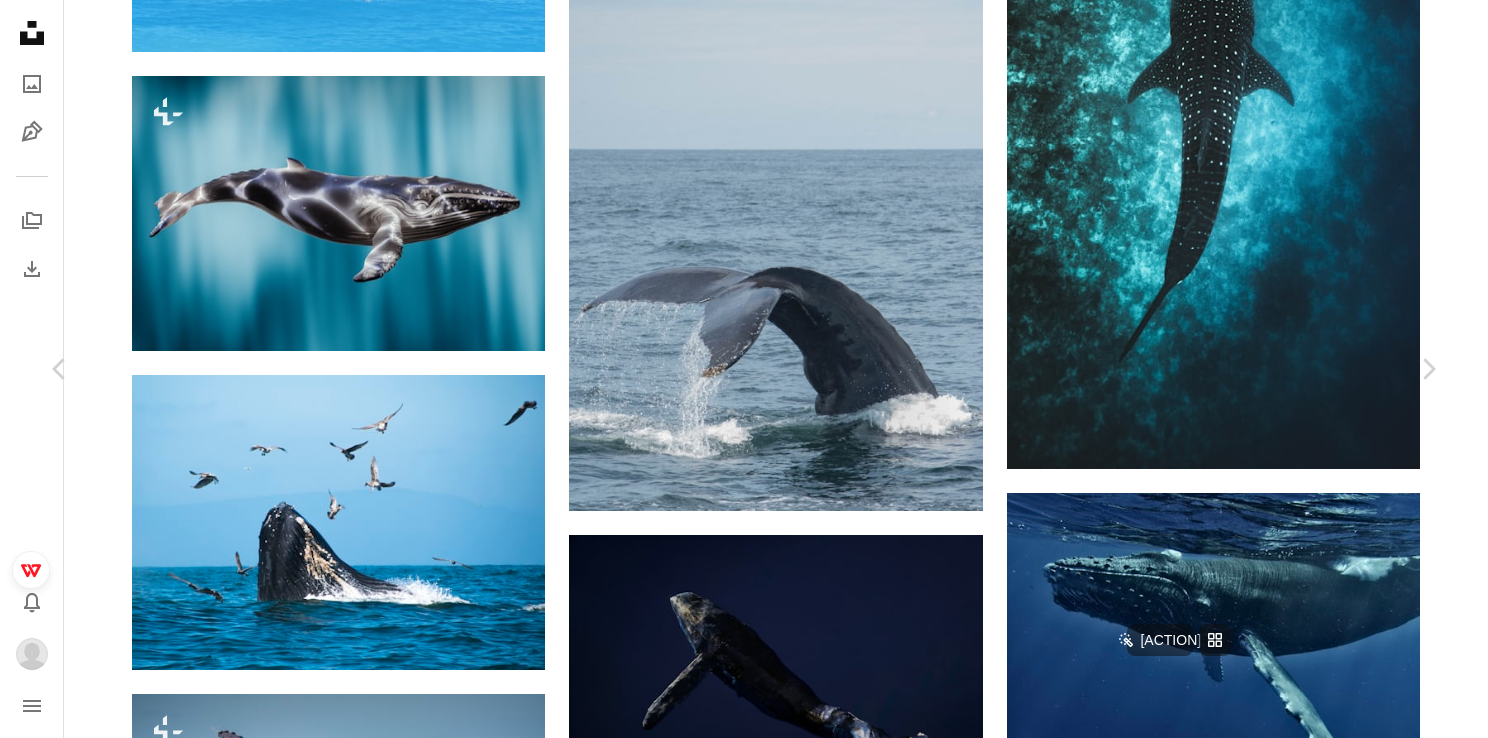 click at bounding box center (737, 5878) 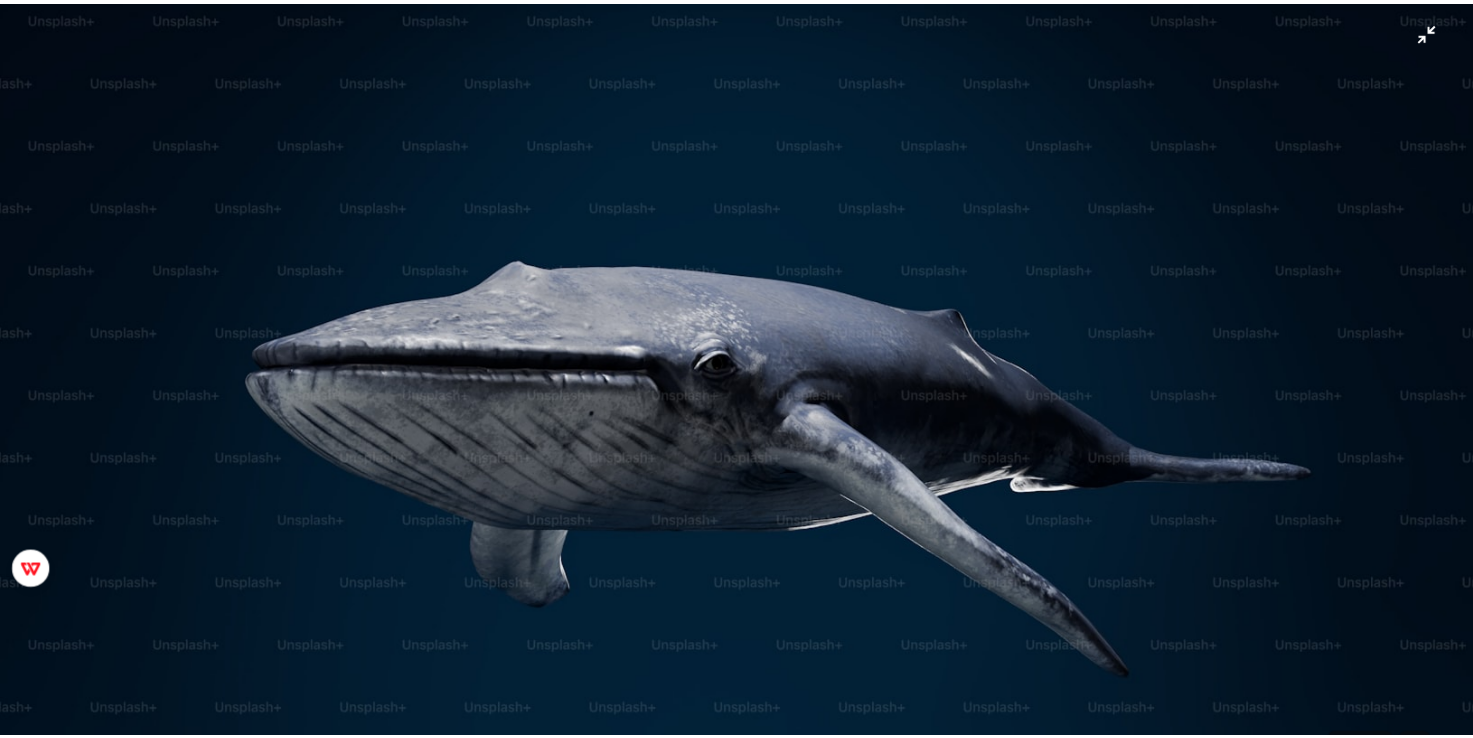 scroll, scrollTop: 41, scrollLeft: 0, axis: vertical 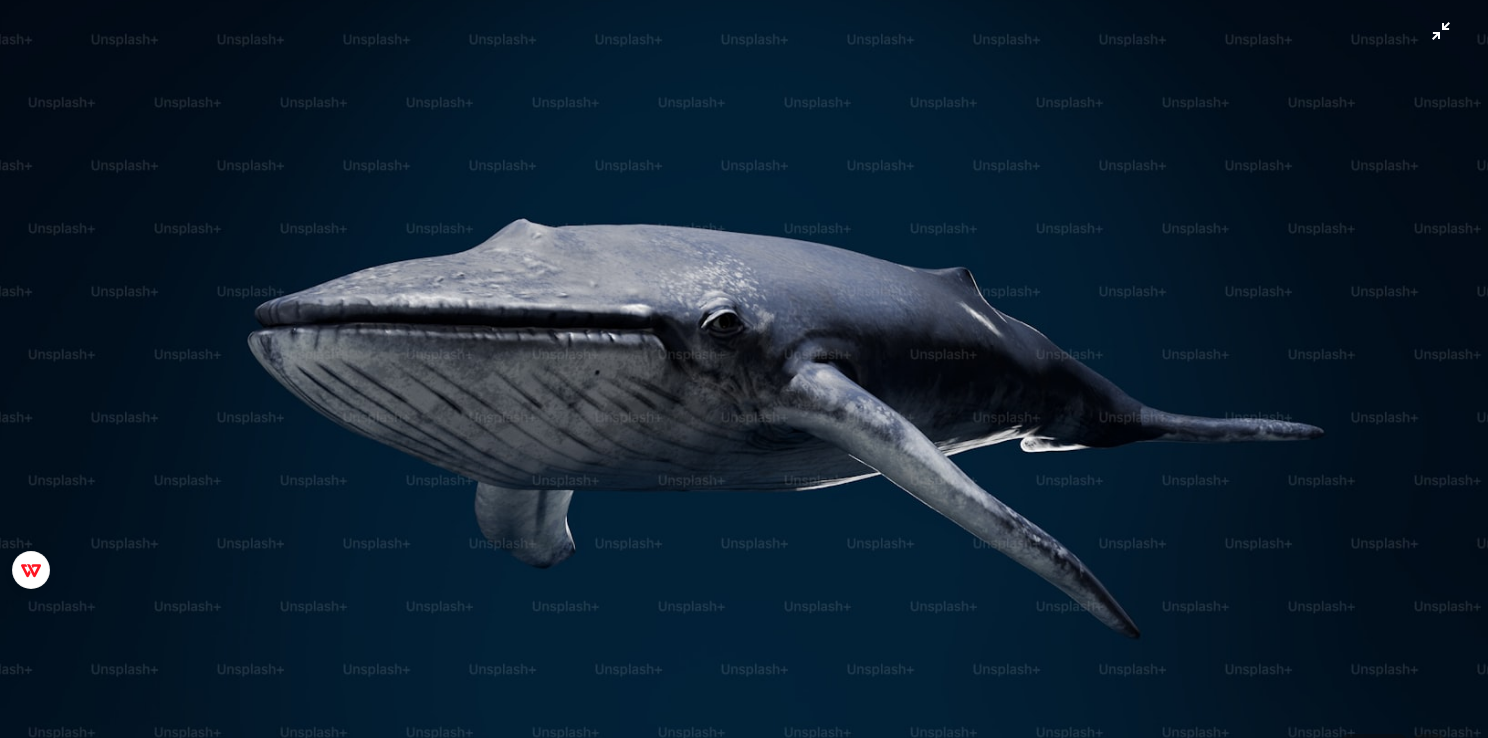 click at bounding box center [744, 377] 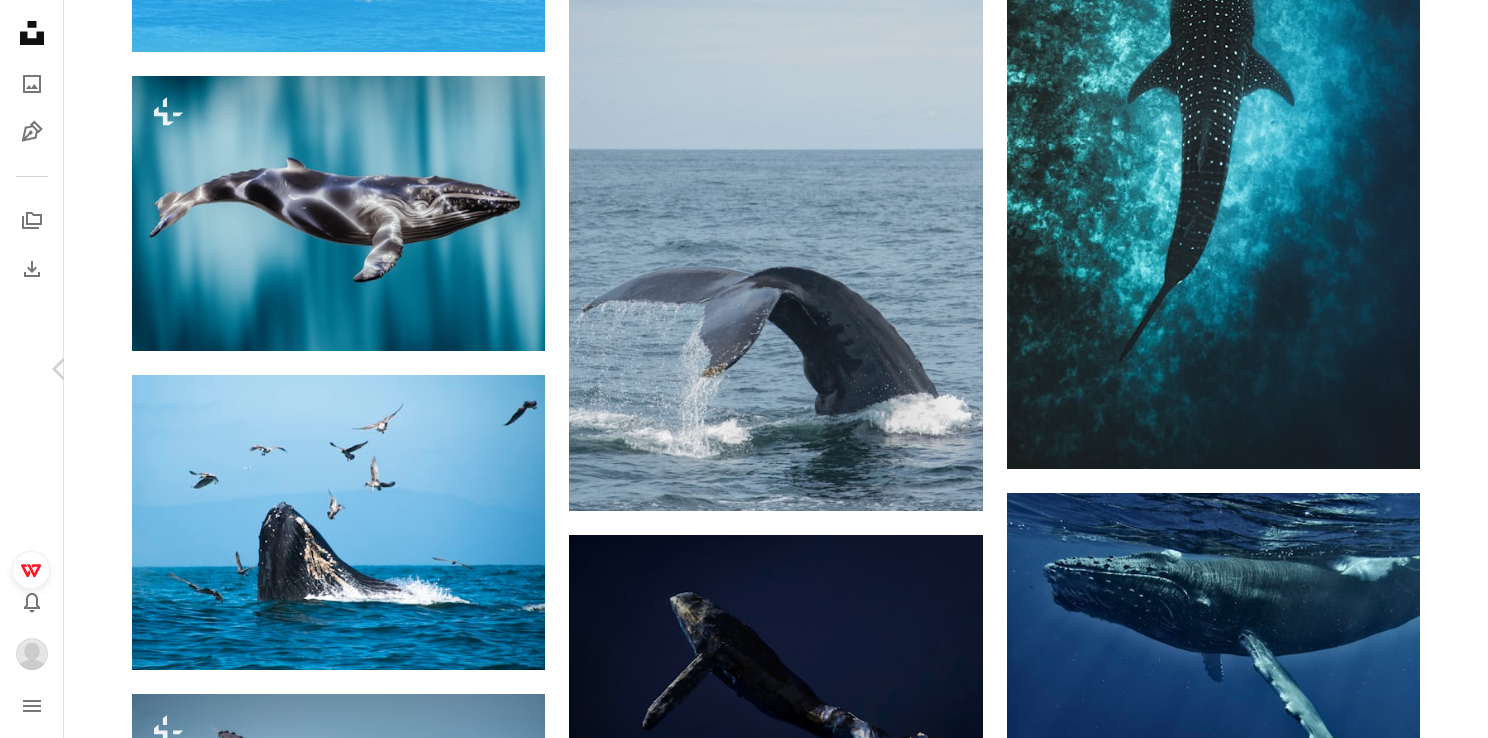 click on "Chevron right" 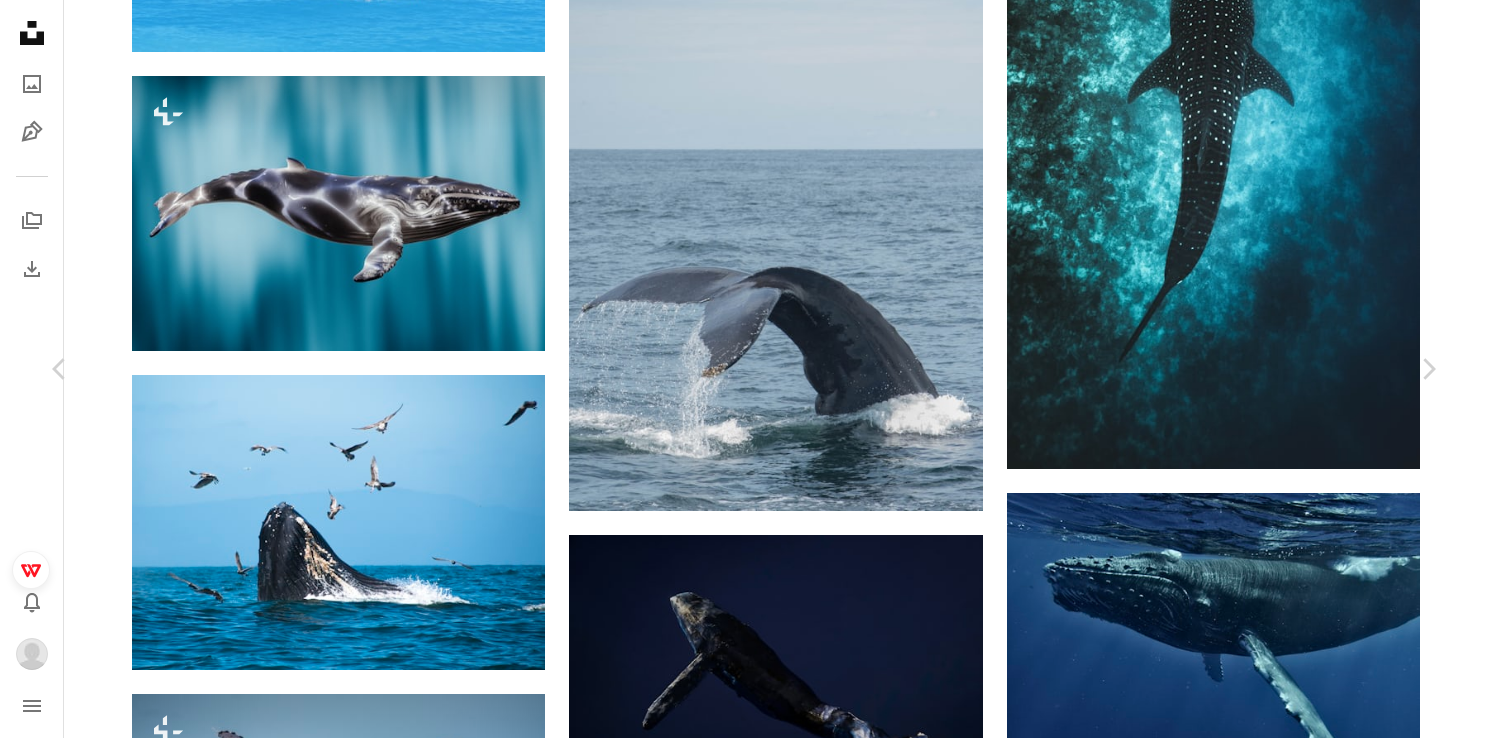 click on "Zoom in" at bounding box center (736, 8355) 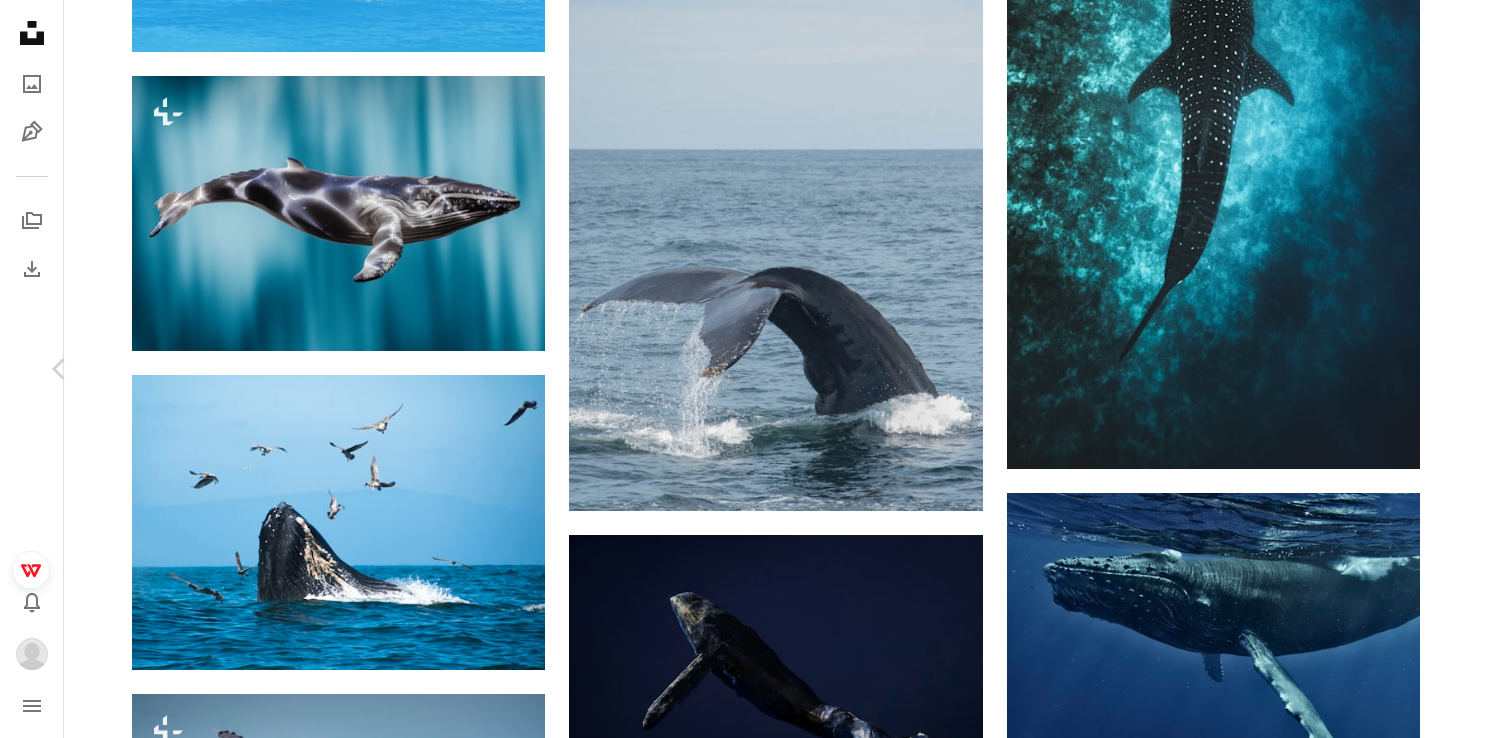 click on "Chevron right" at bounding box center [1428, 369] 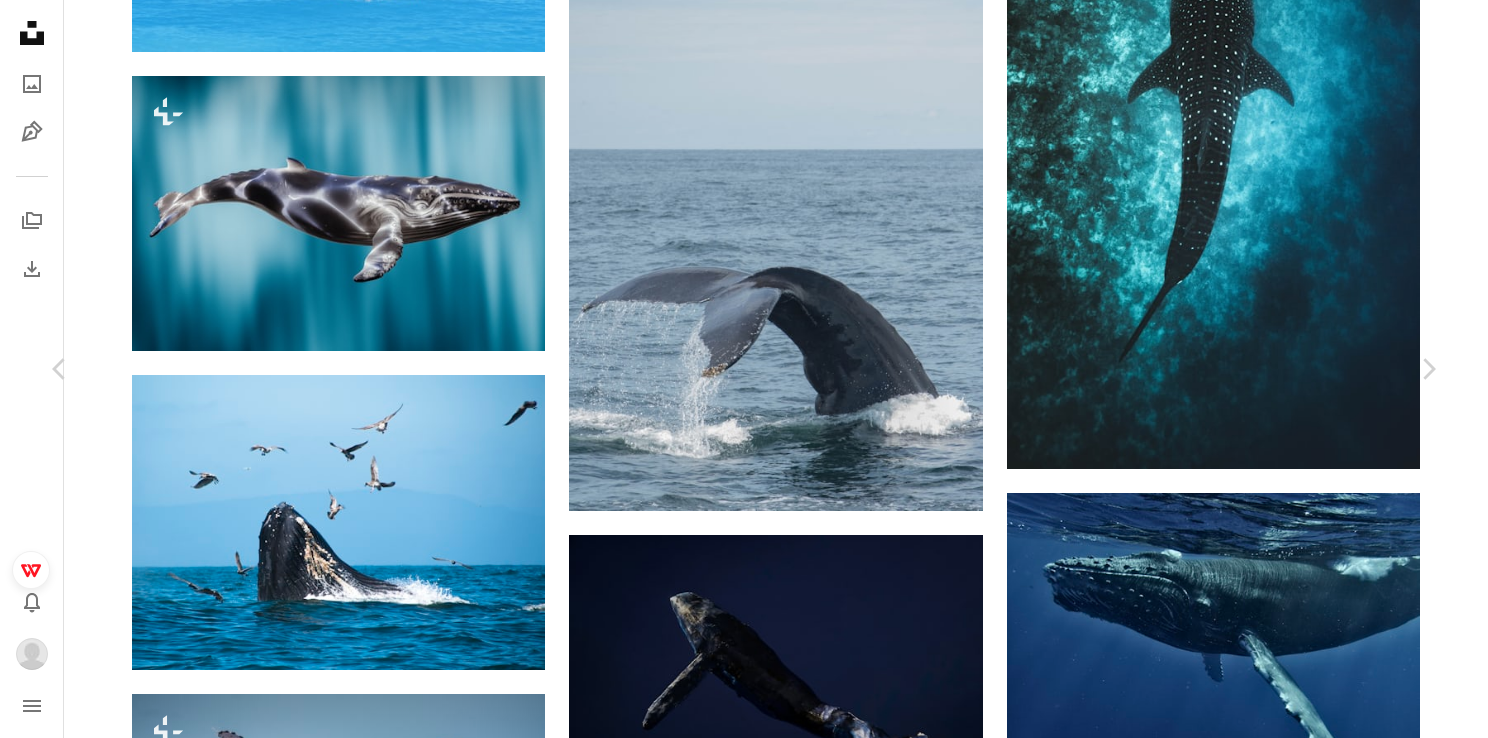 click on "A map marker [CITY], [COUNTRY] Calendar outlined Published on [MONTH] [DAY], [YEAR] Camera [BRAND], [MODEL] Safety Free to use under the Unsplash License wallpaper beach aesthetic sea blue rocks sea background whales shore blue whales rocks landscape scenery rock [COUNTRY] outdoors horizon coast shoreline promontory [CITY] Browse premium related images on iStock | Save 20% with code UNSPLASH20 View more on iStock ↗ Related images A heart A plus sign [FIRST] [LAST] Available for hire A checkmark inside of a circle Arrow pointing down A heart A plus sign [FIRST] [LAST] Arrow pointing down Plus sign for Unsplash+ A heart A plus sign [FIRST] For Unsplash+ A lock Download A heart A plus sign [FIRST] [LAST] Arrow pointing down A heart" at bounding box center [744, 8346] 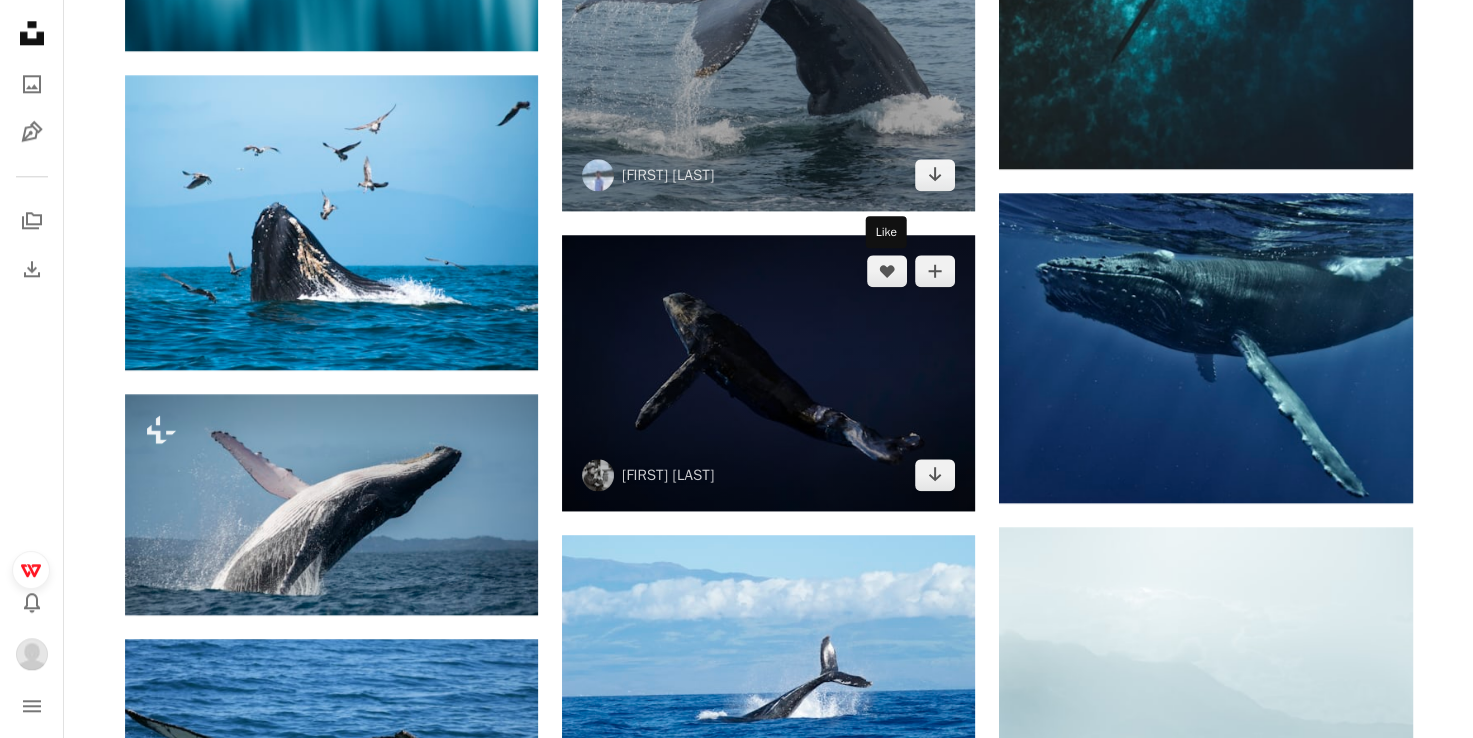 scroll, scrollTop: 2400, scrollLeft: 0, axis: vertical 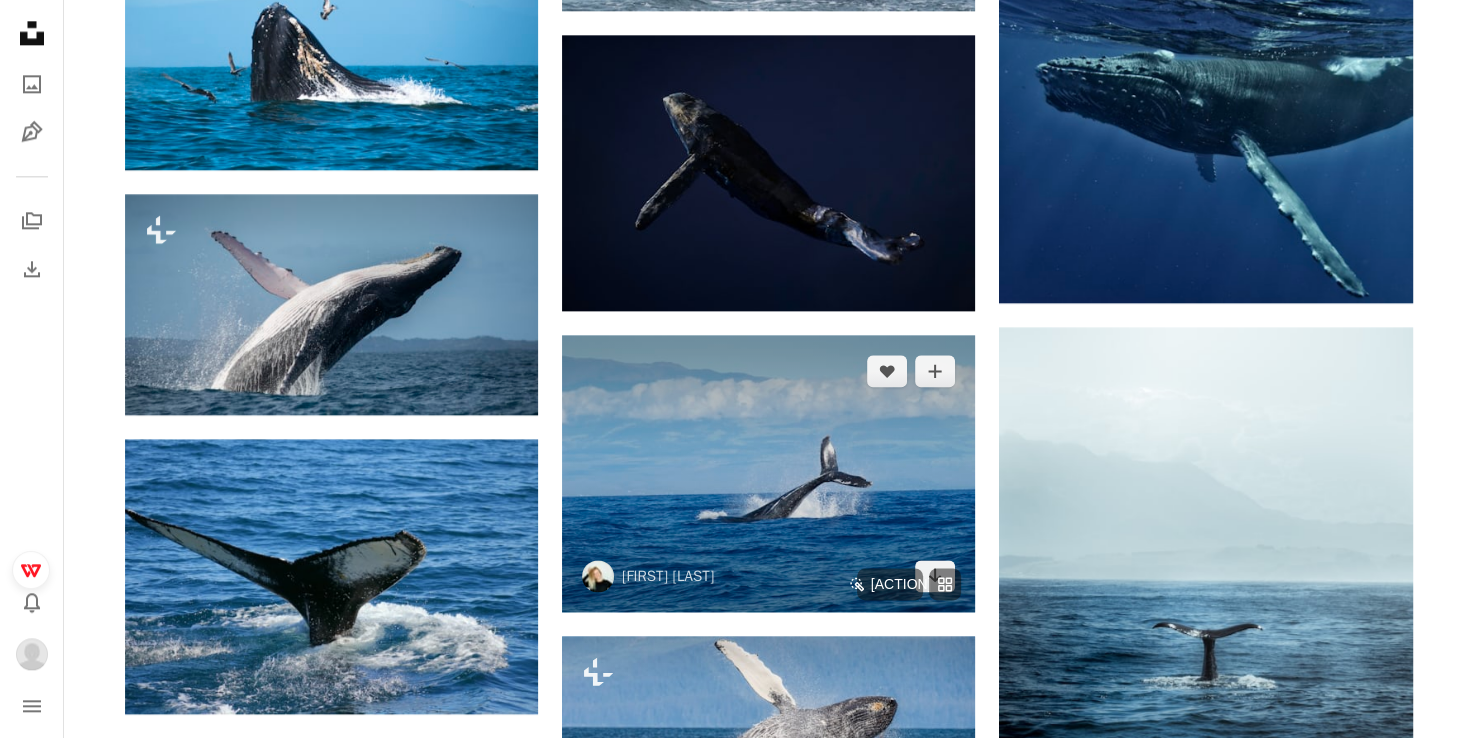 click at bounding box center [768, 473] 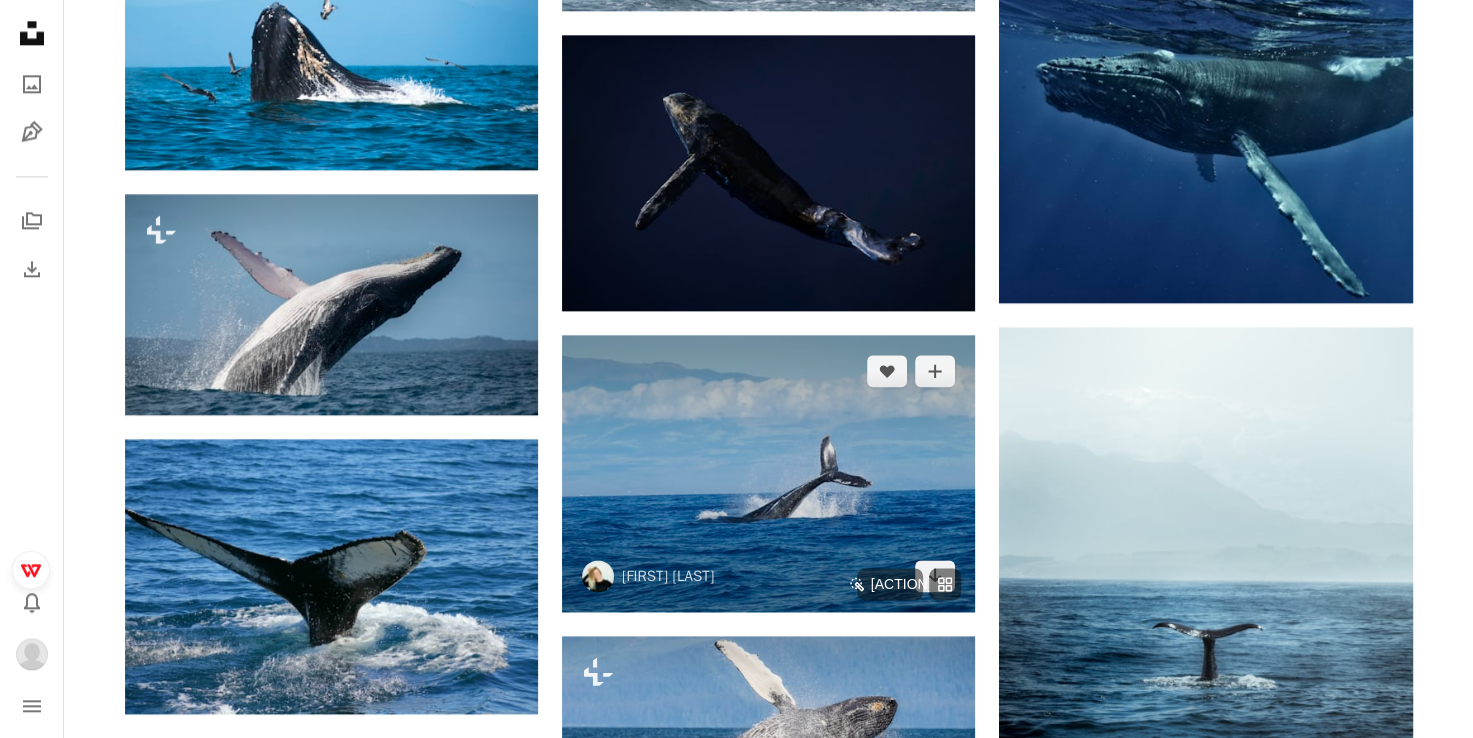 click at bounding box center [768, 473] 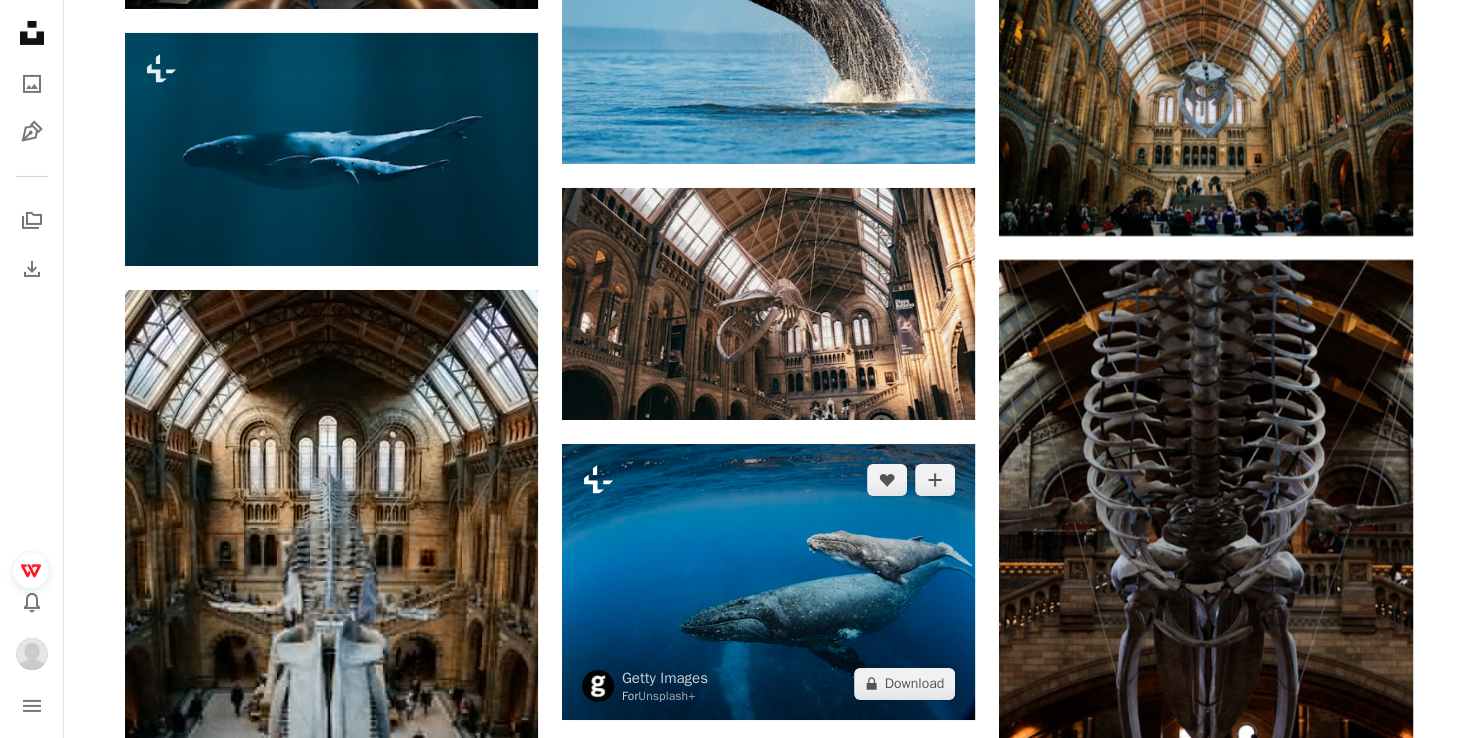 scroll, scrollTop: 7045, scrollLeft: 0, axis: vertical 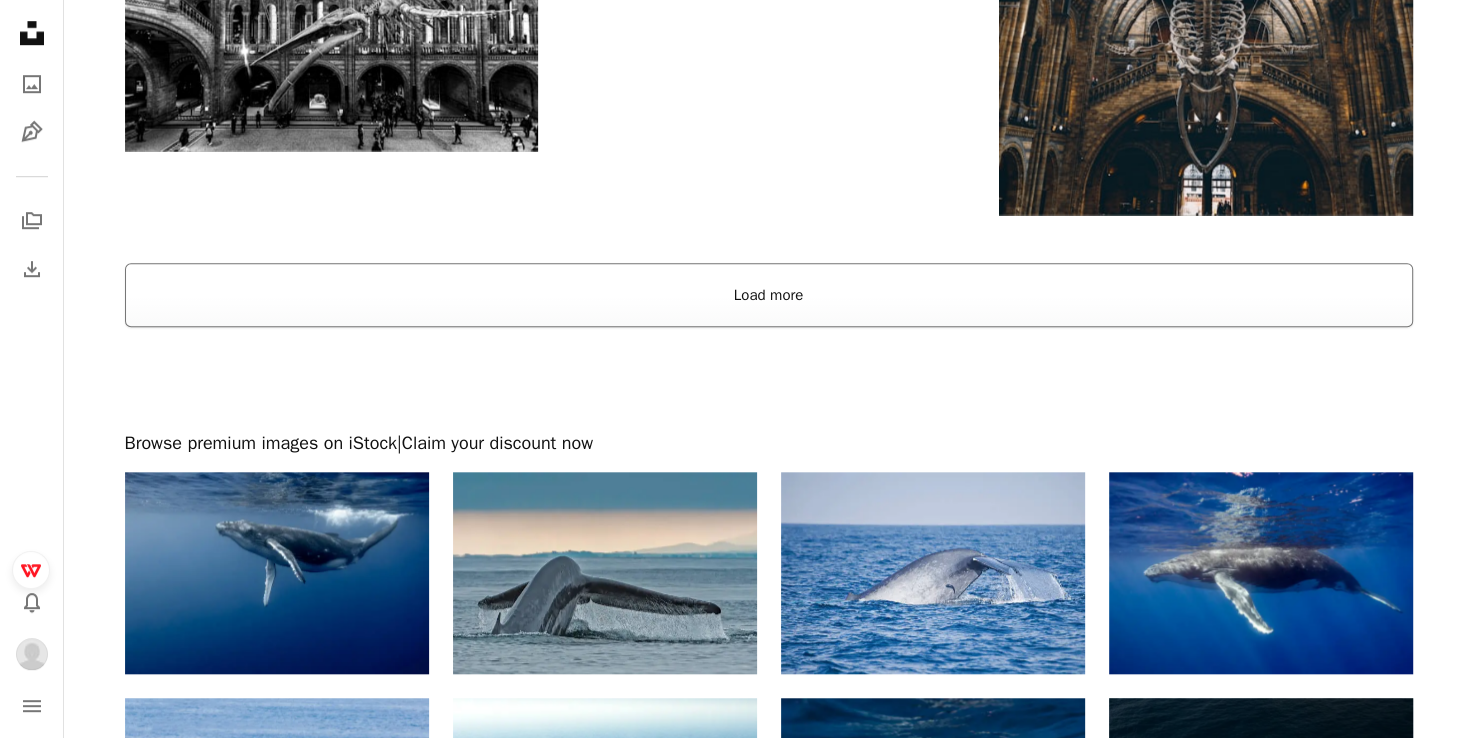click on "Load more" at bounding box center [769, 295] 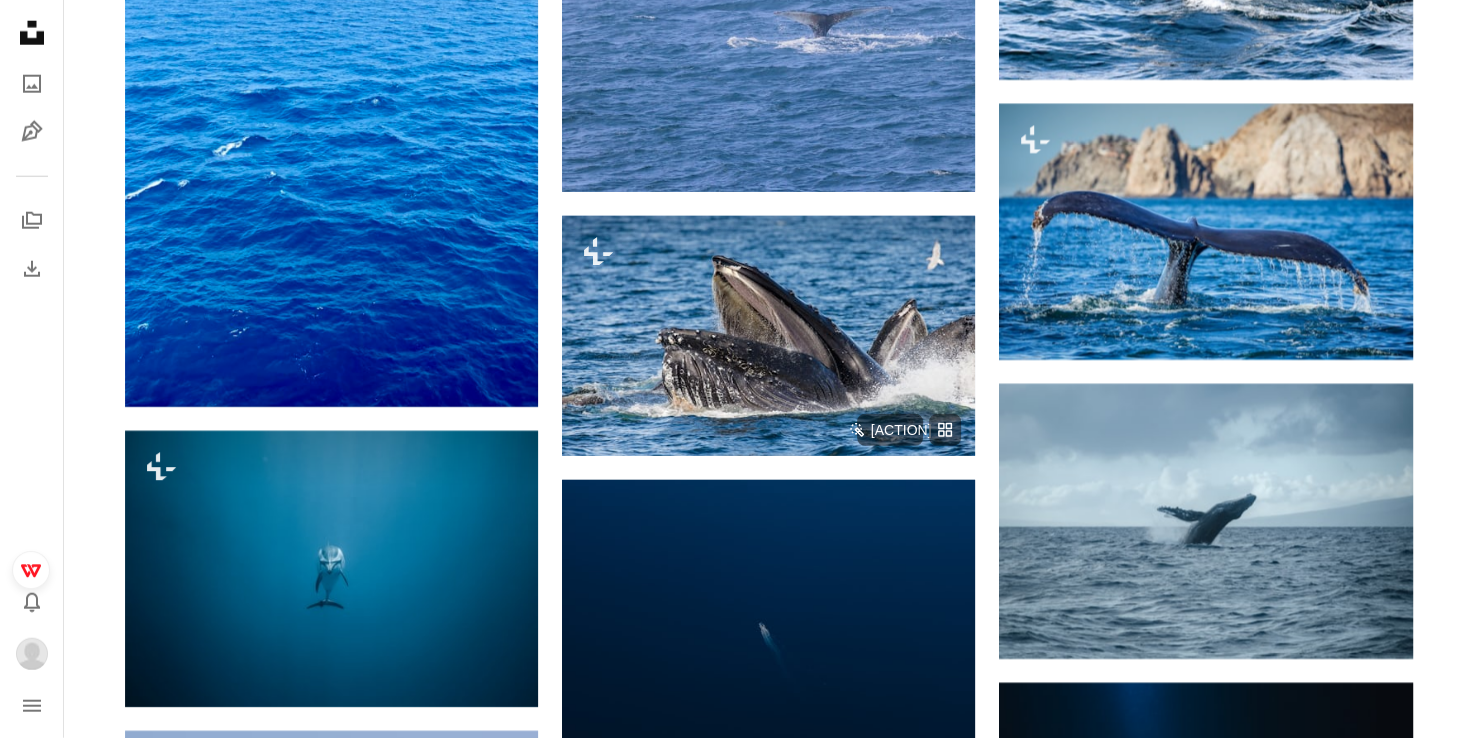 scroll, scrollTop: 12992, scrollLeft: 0, axis: vertical 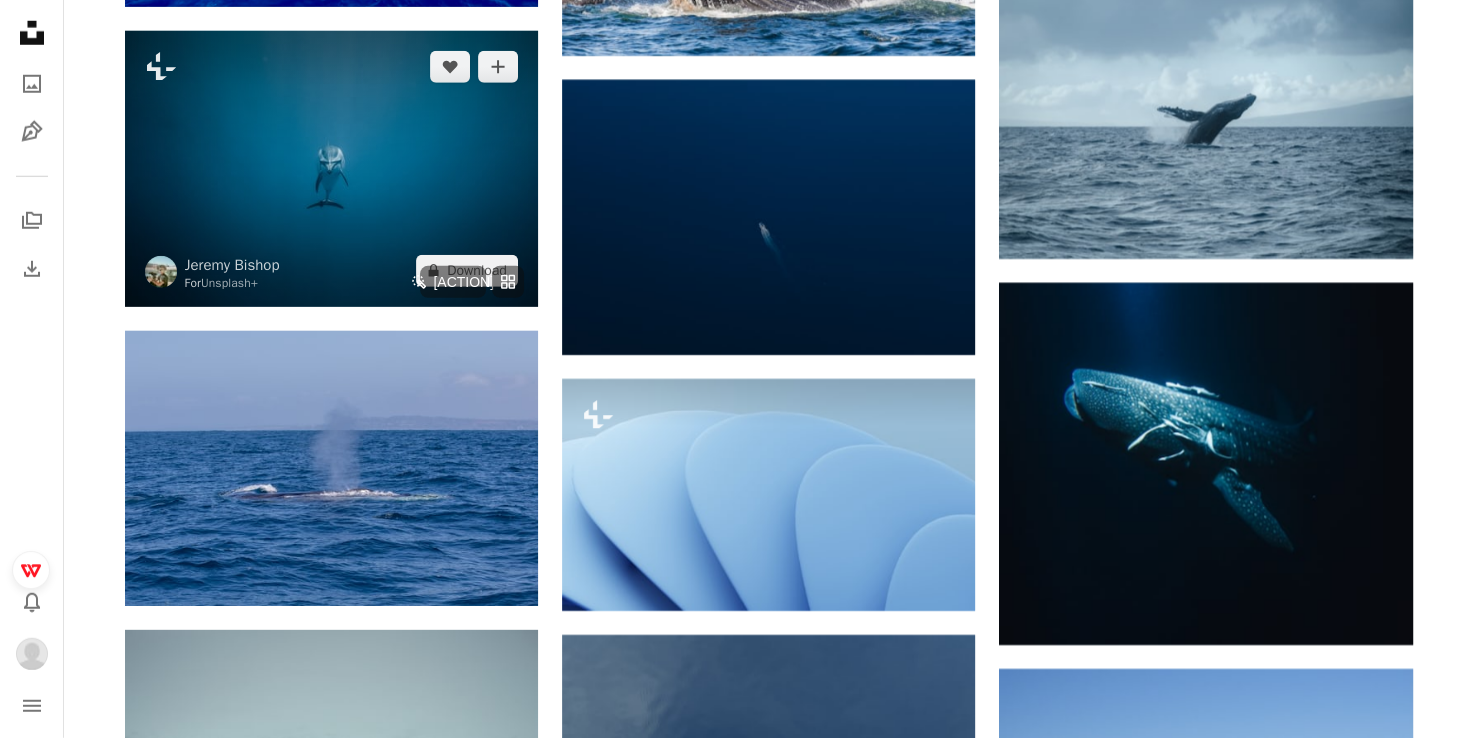 click at bounding box center (331, 168) 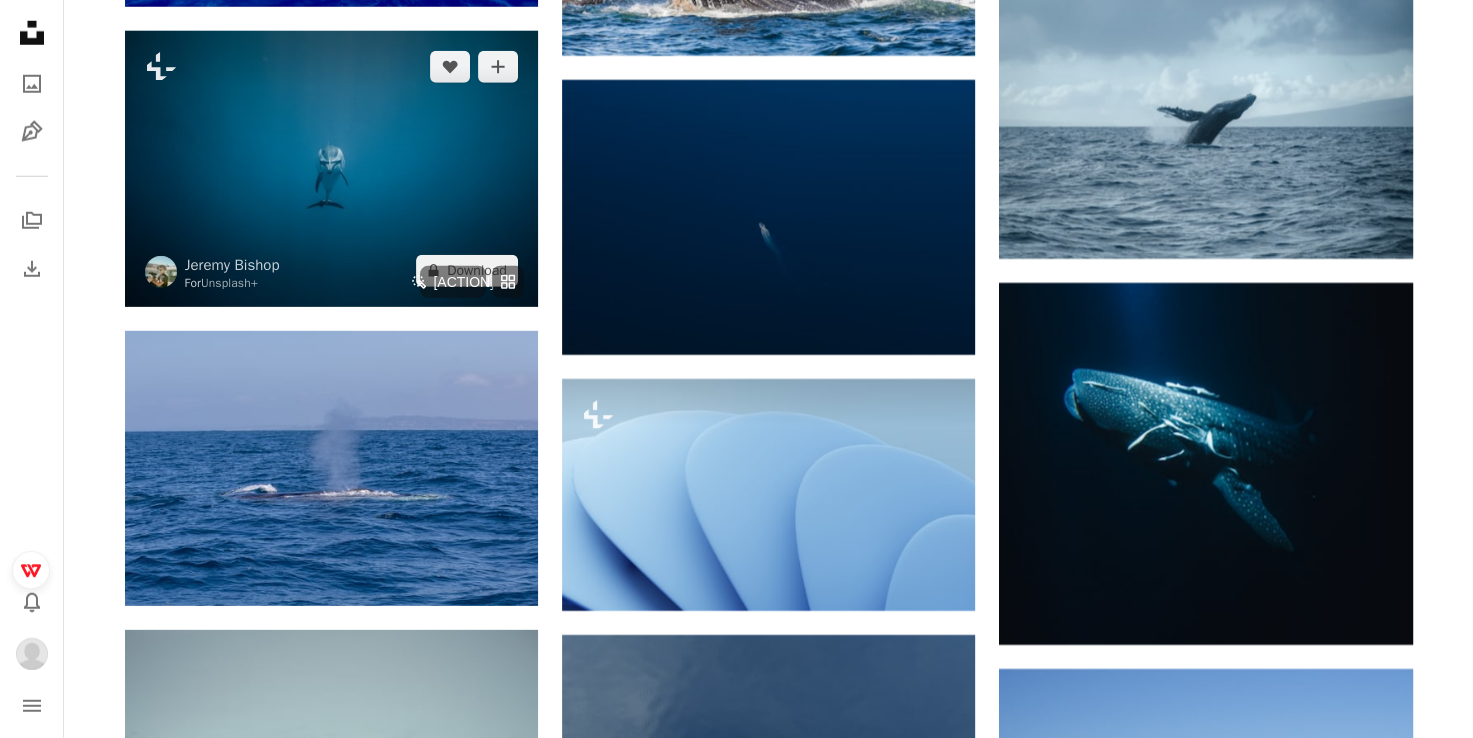 click at bounding box center (331, 168) 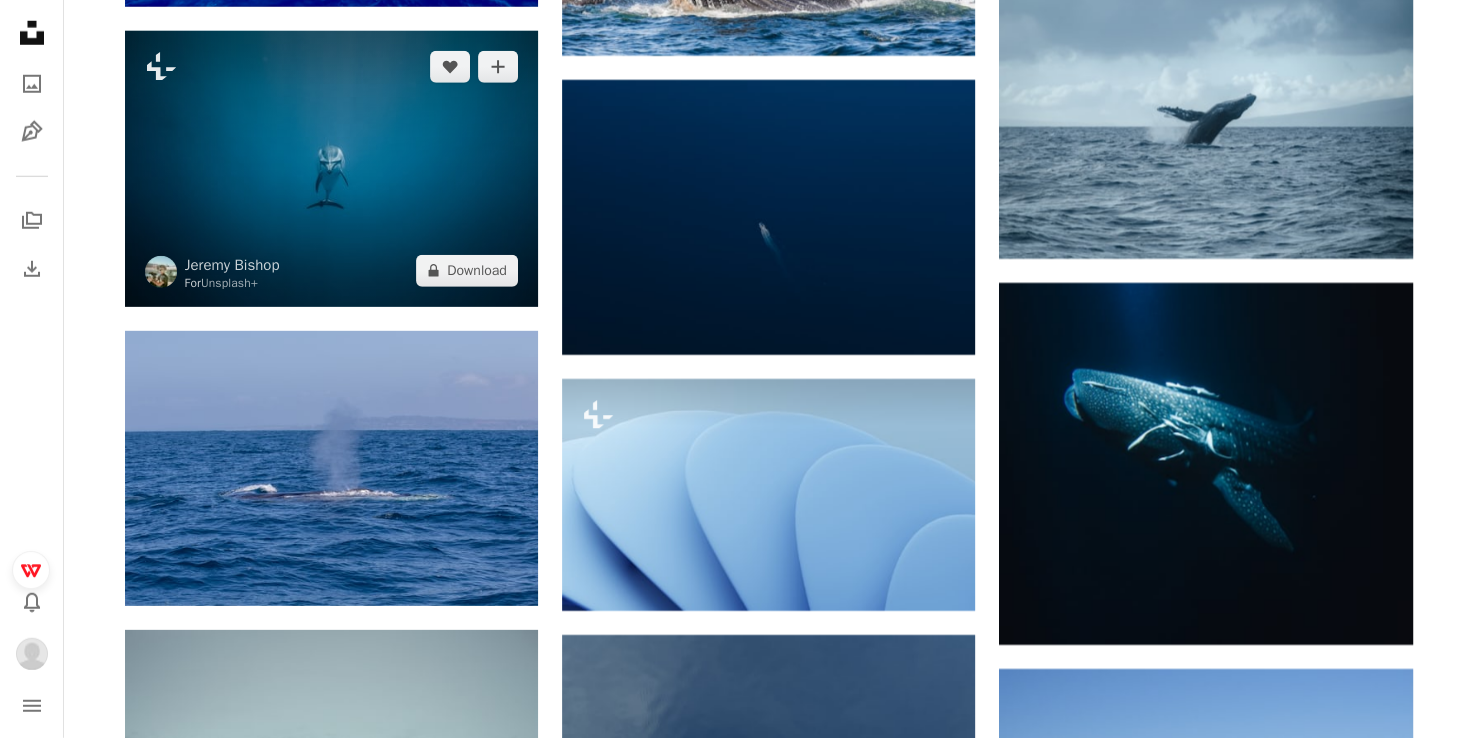scroll, scrollTop: 13292, scrollLeft: 0, axis: vertical 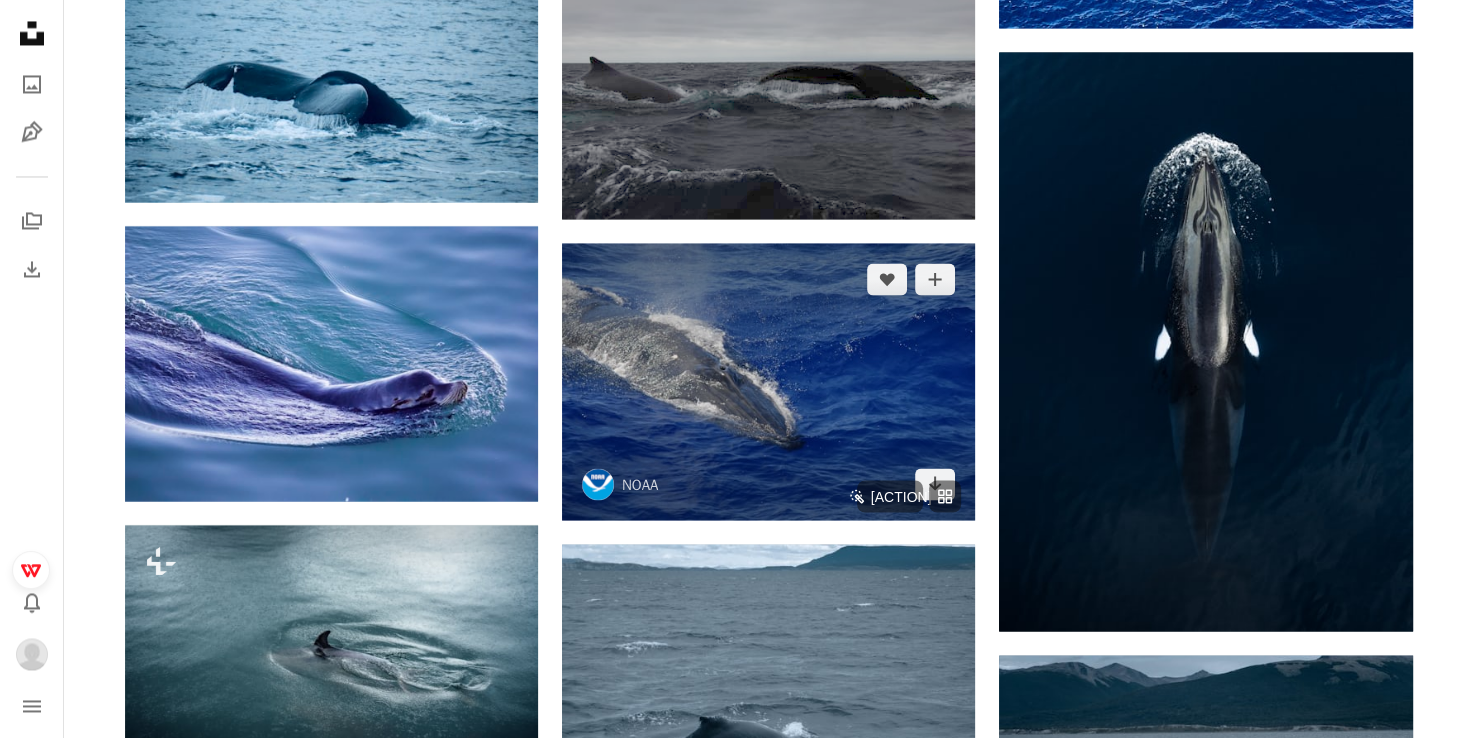 click at bounding box center (768, 381) 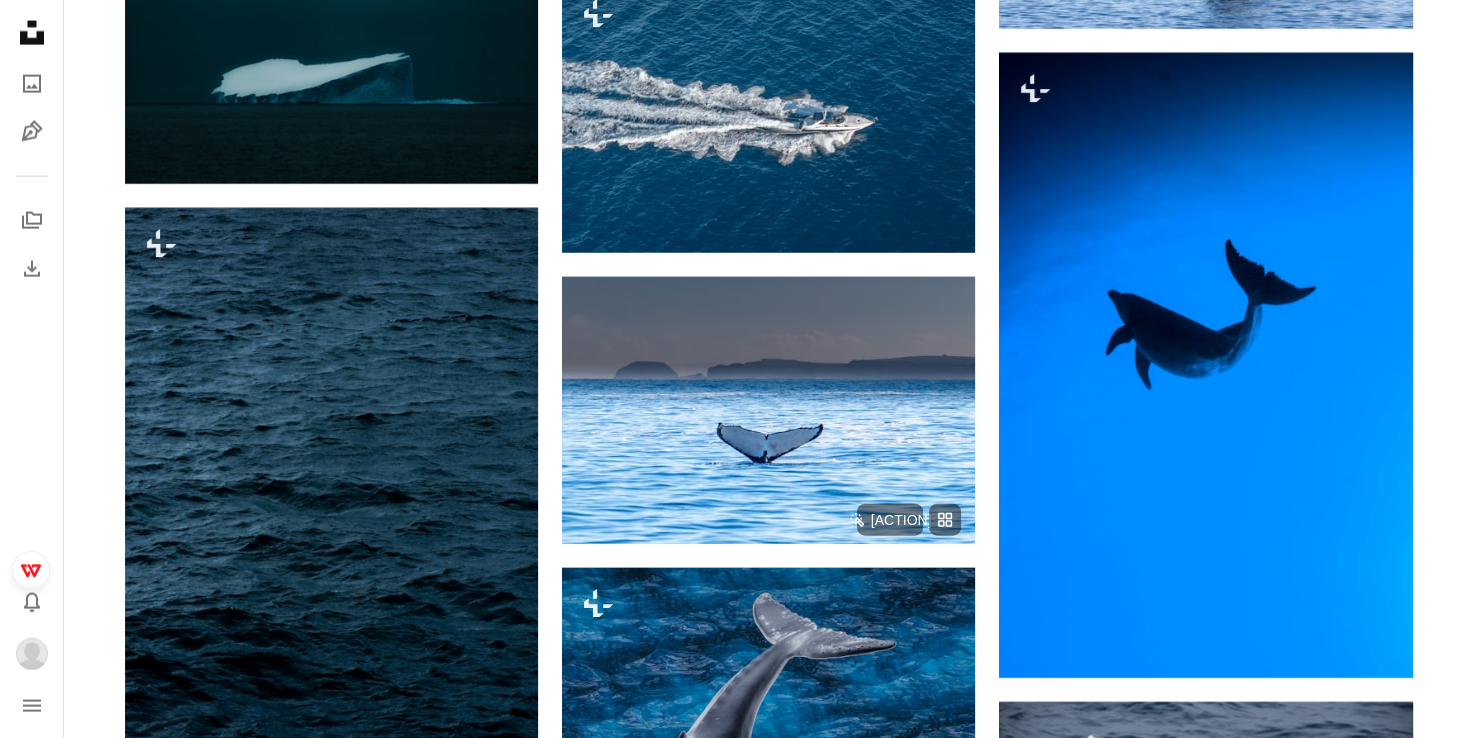 scroll, scrollTop: 19592, scrollLeft: 0, axis: vertical 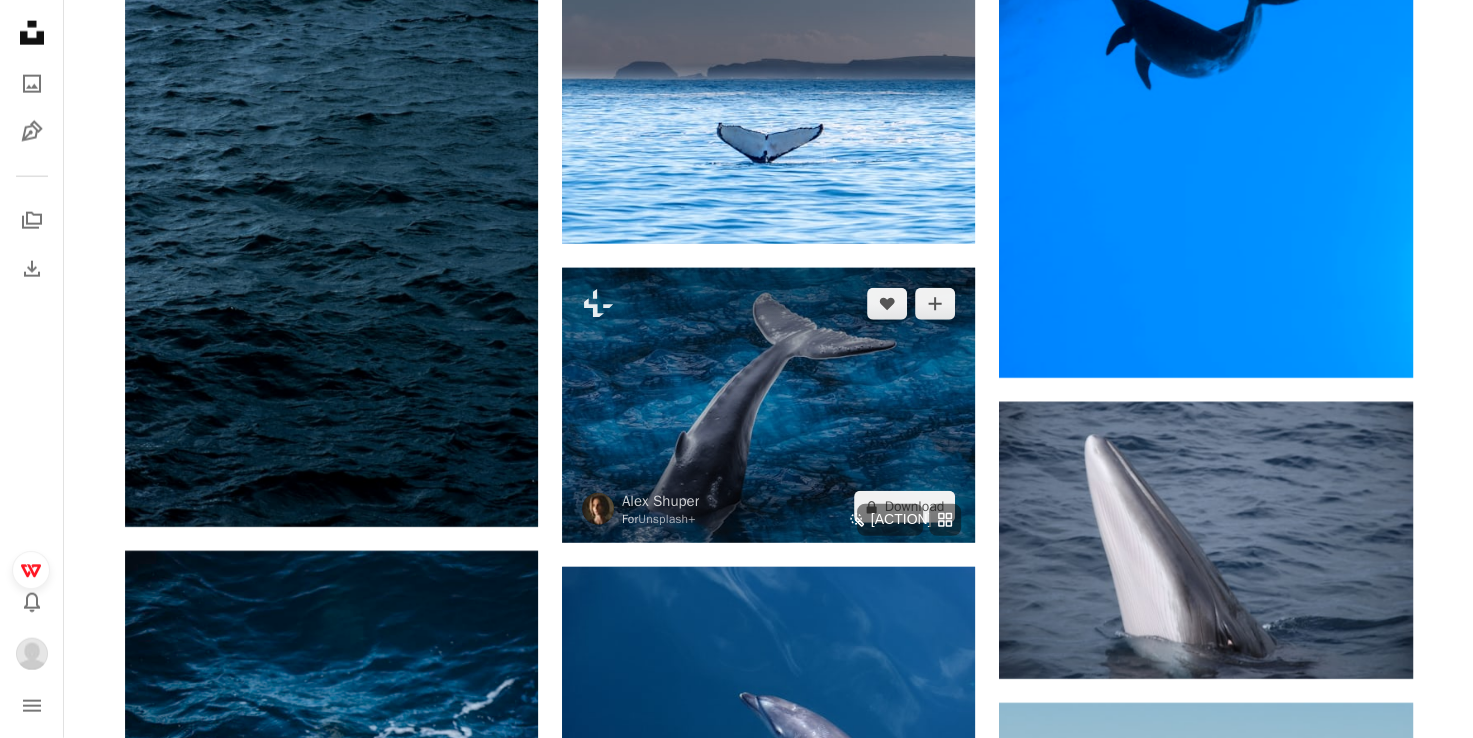 click at bounding box center [768, 405] 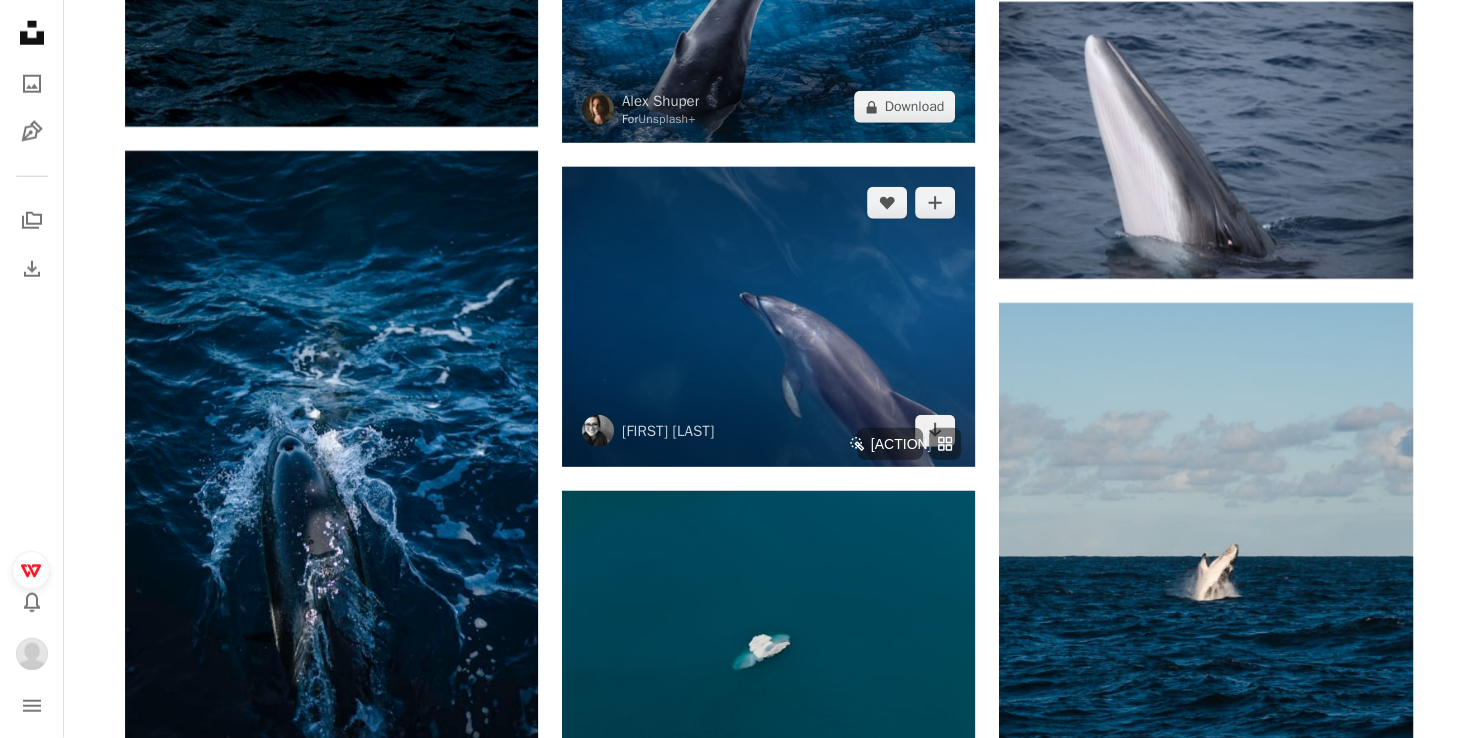 scroll, scrollTop: 19792, scrollLeft: 0, axis: vertical 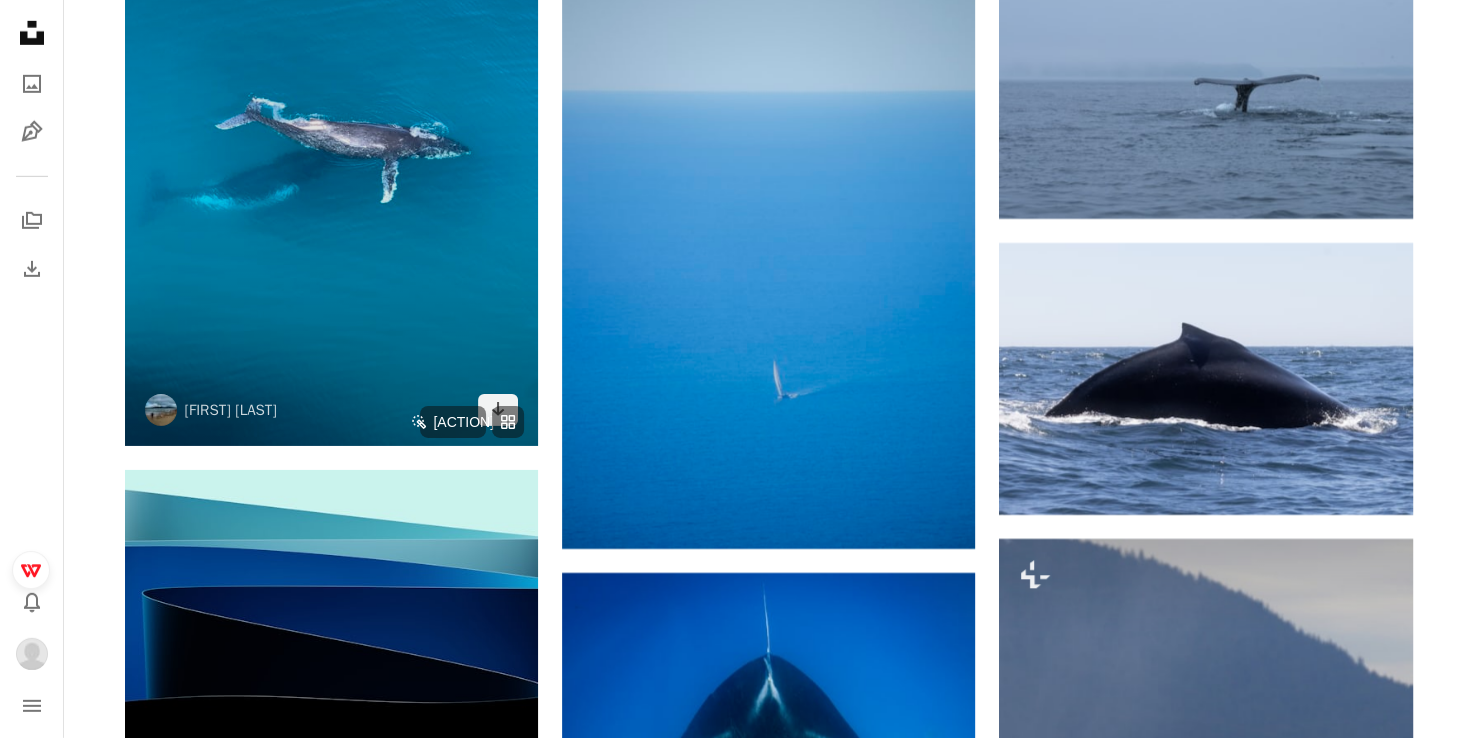 click at bounding box center (331, 170) 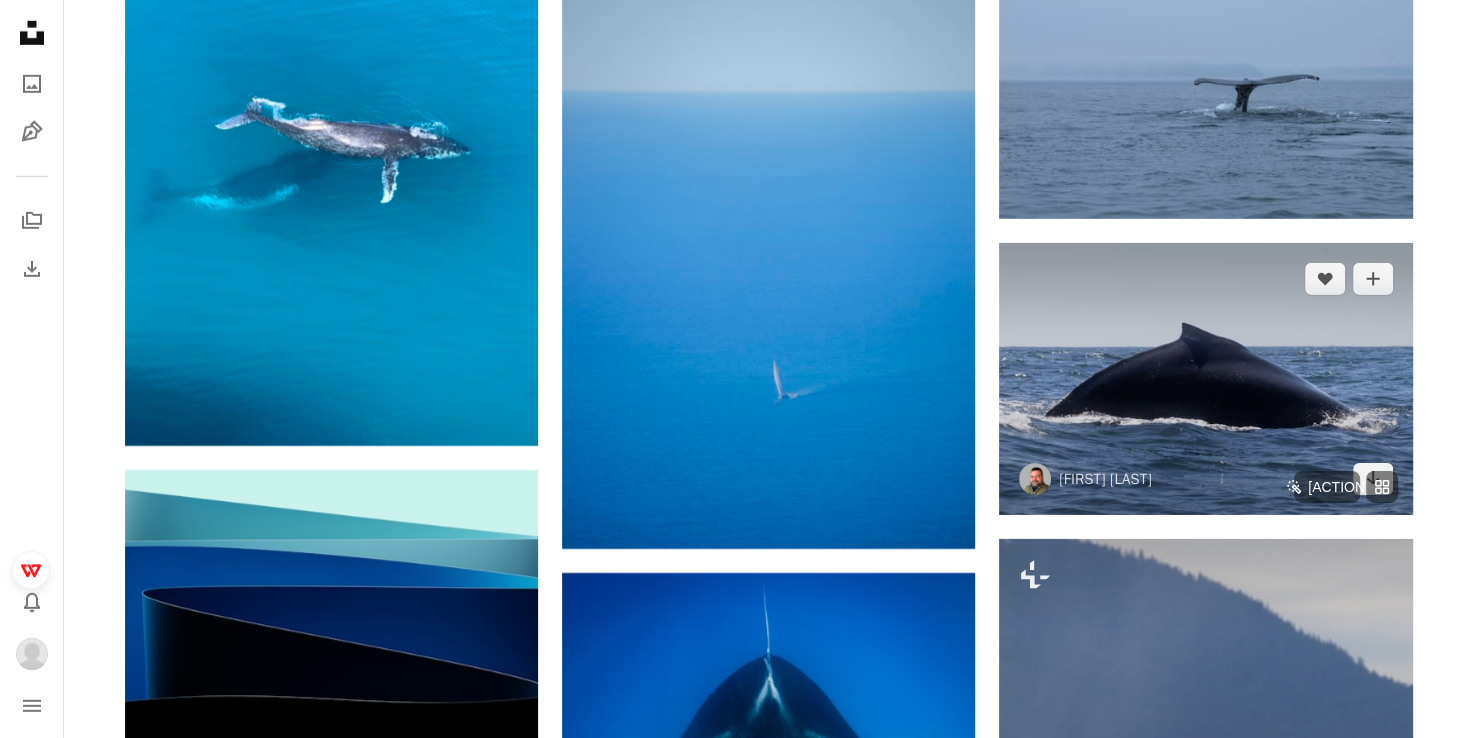 click at bounding box center [1205, 379] 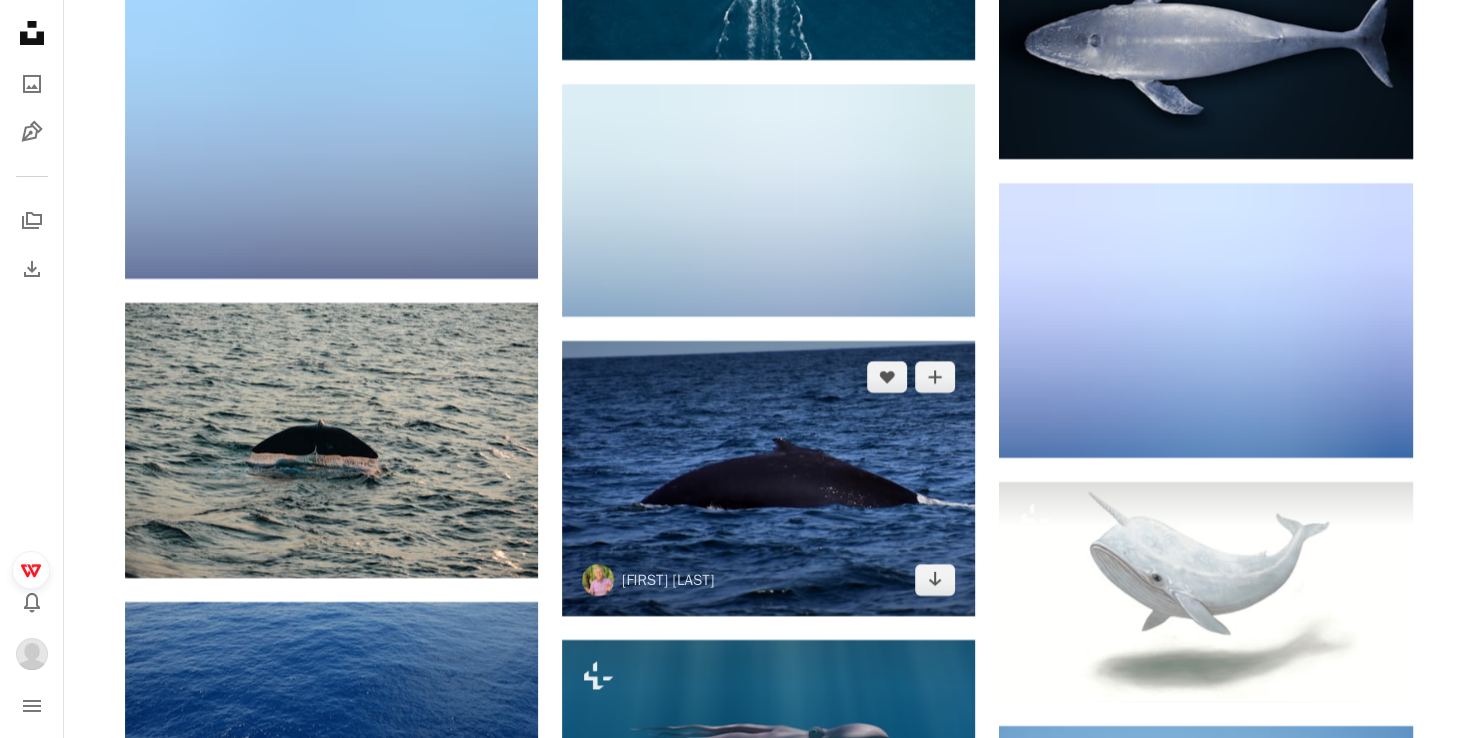 scroll, scrollTop: 22092, scrollLeft: 0, axis: vertical 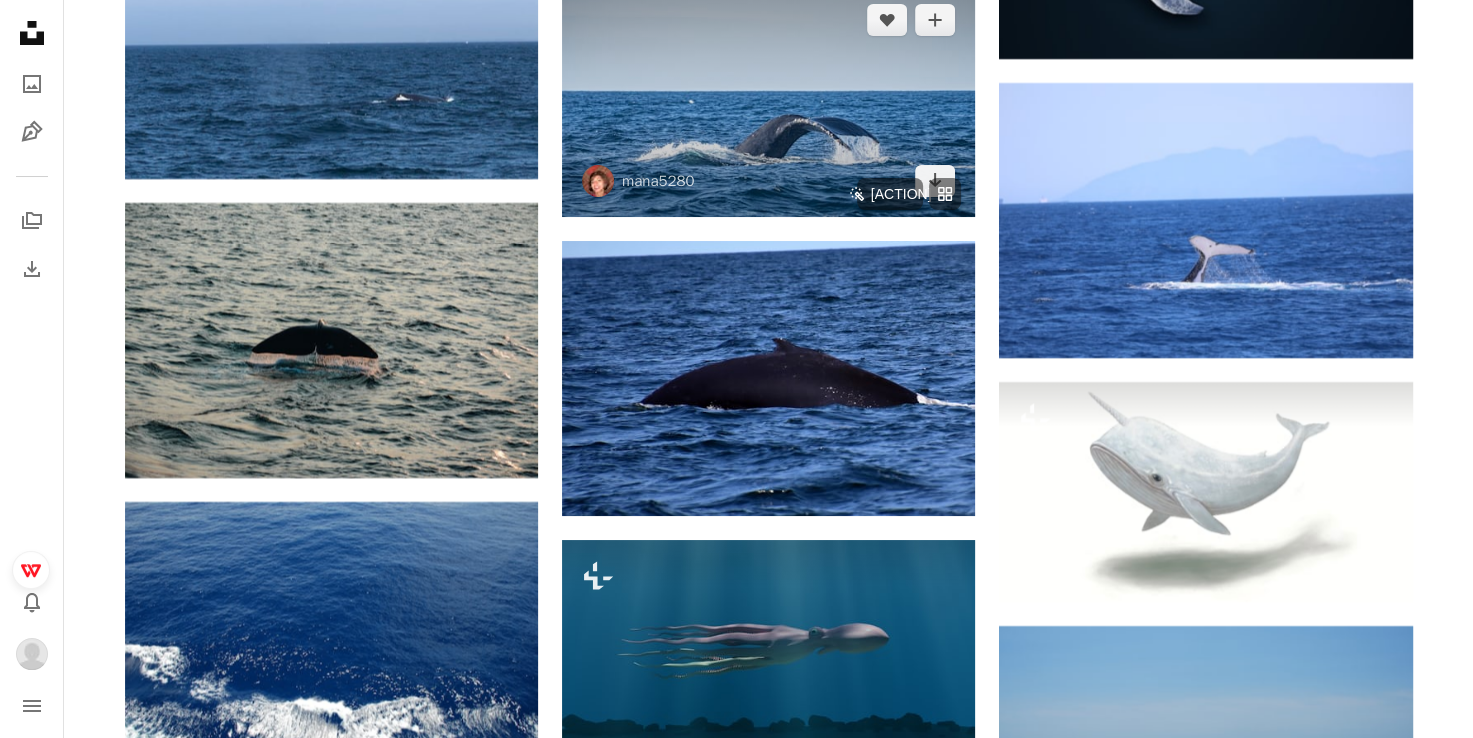 click at bounding box center [768, 100] 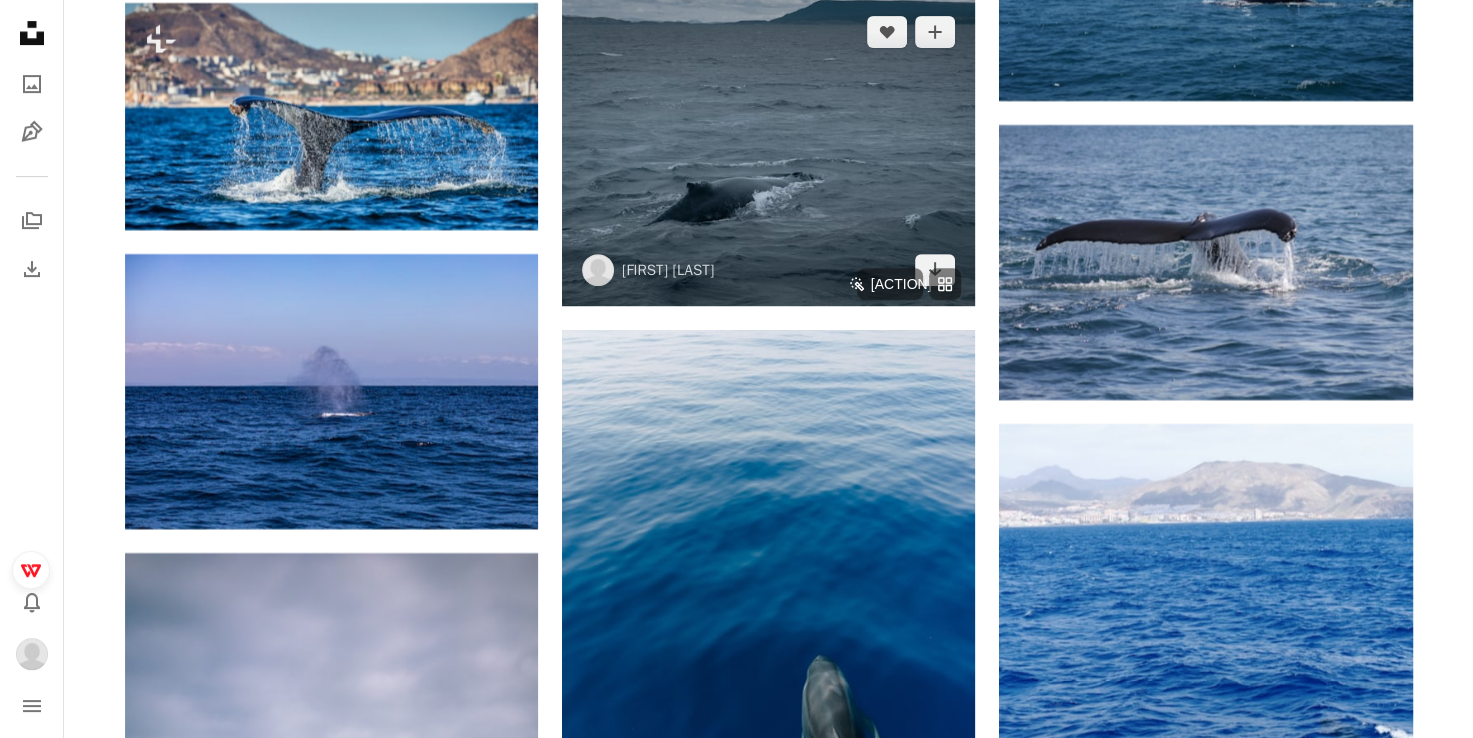 scroll, scrollTop: 23192, scrollLeft: 0, axis: vertical 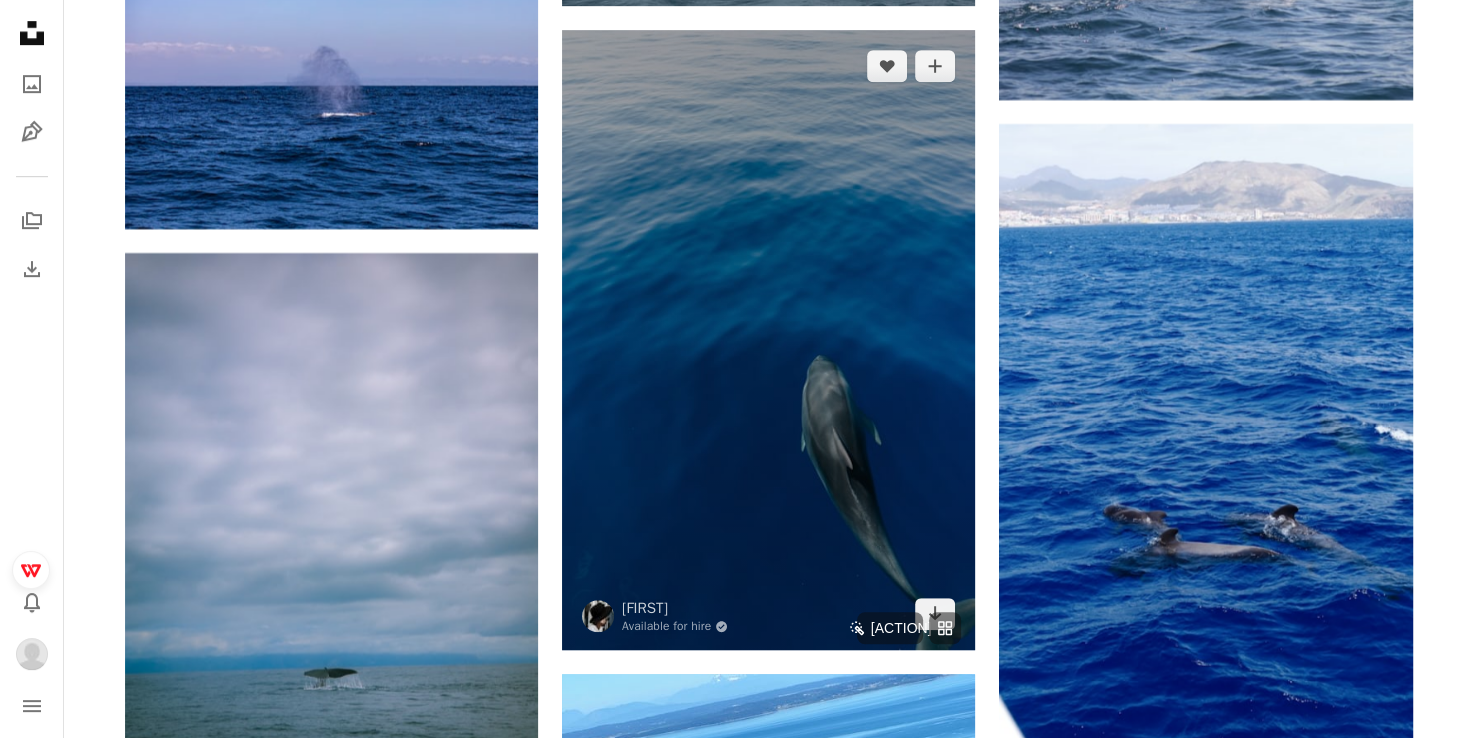 click at bounding box center [768, 340] 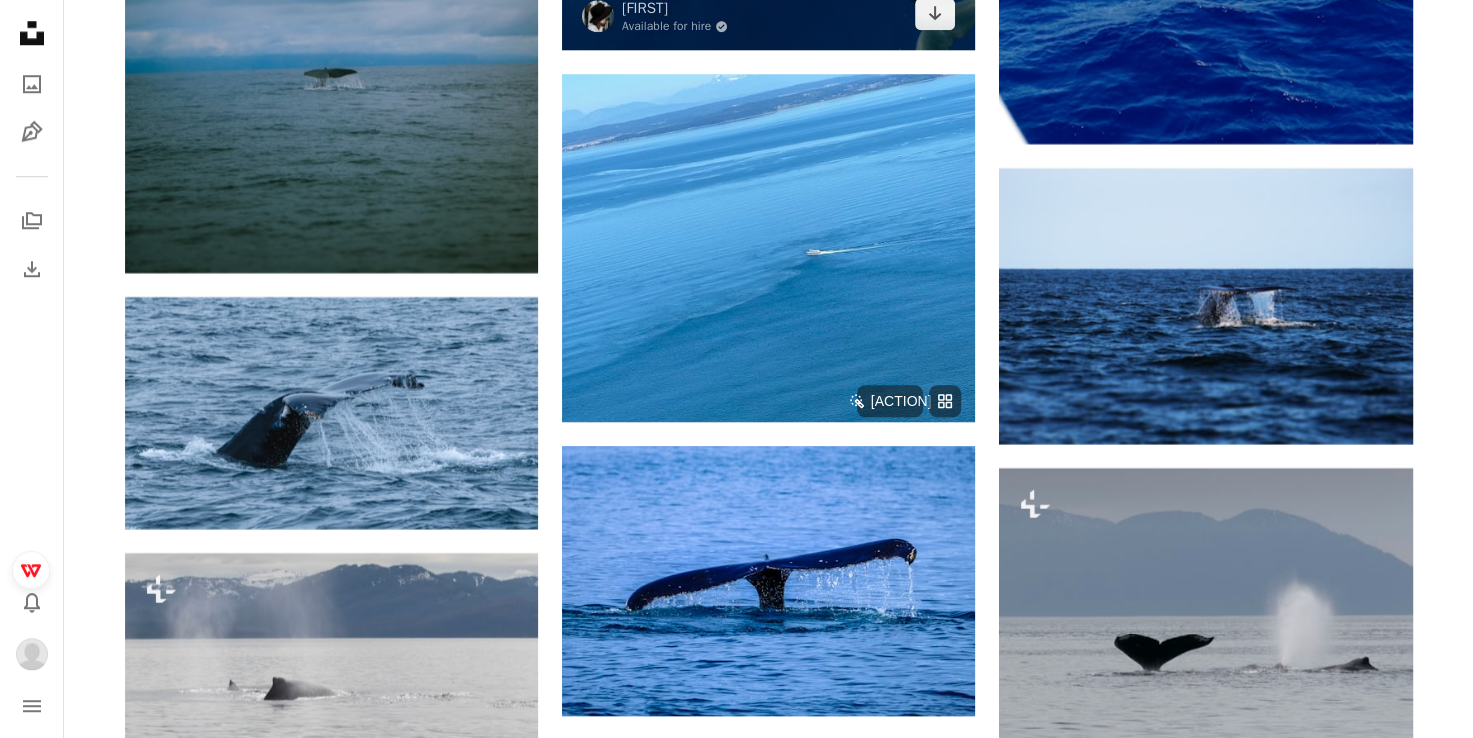 scroll, scrollTop: 23992, scrollLeft: 0, axis: vertical 